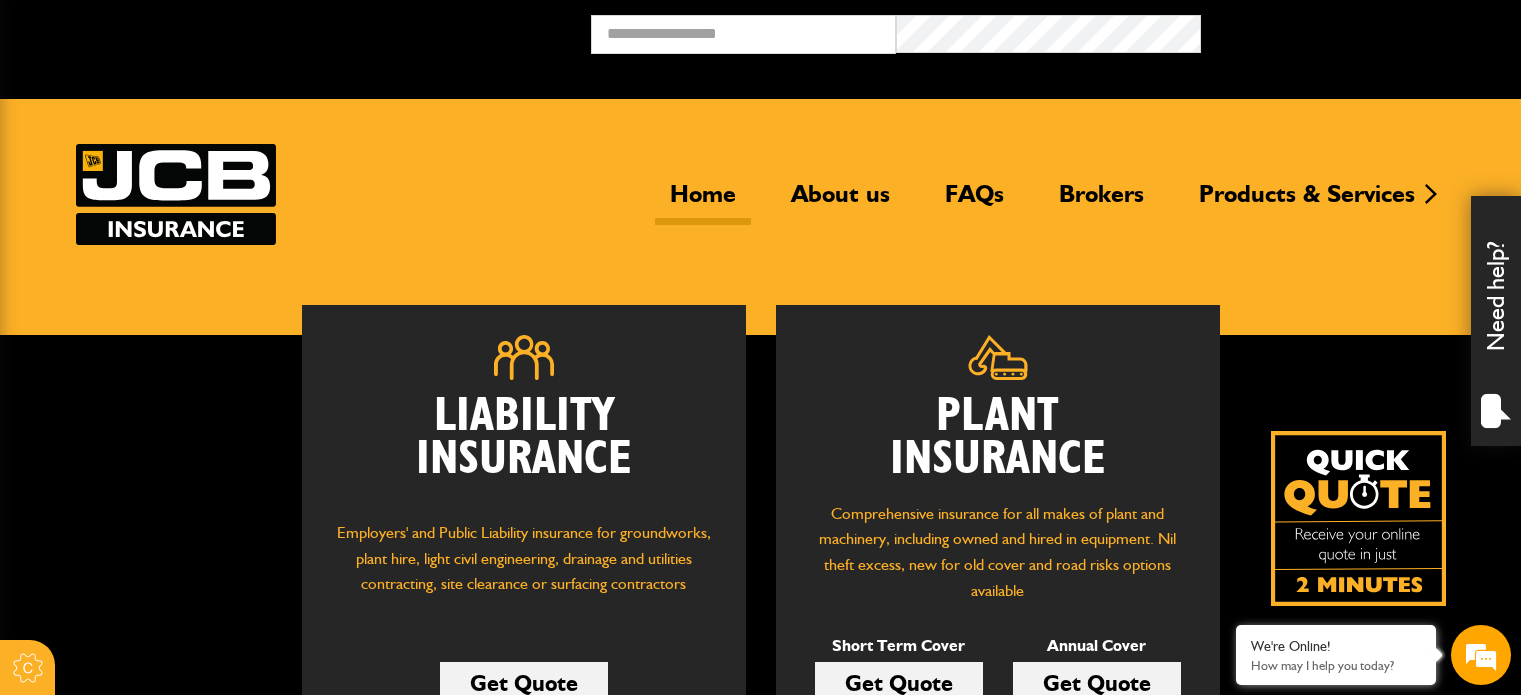 scroll, scrollTop: 0, scrollLeft: 0, axis: both 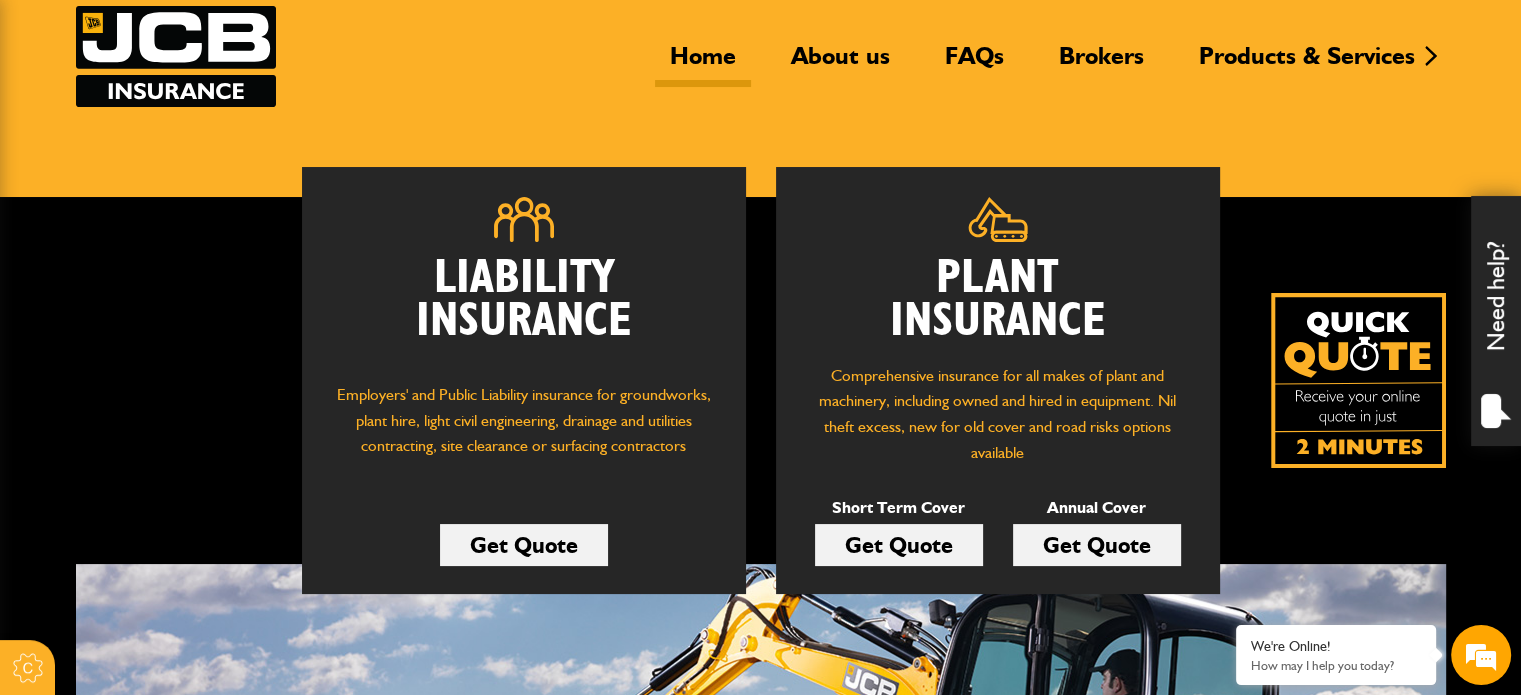 click on "Get Quote" at bounding box center (899, 545) 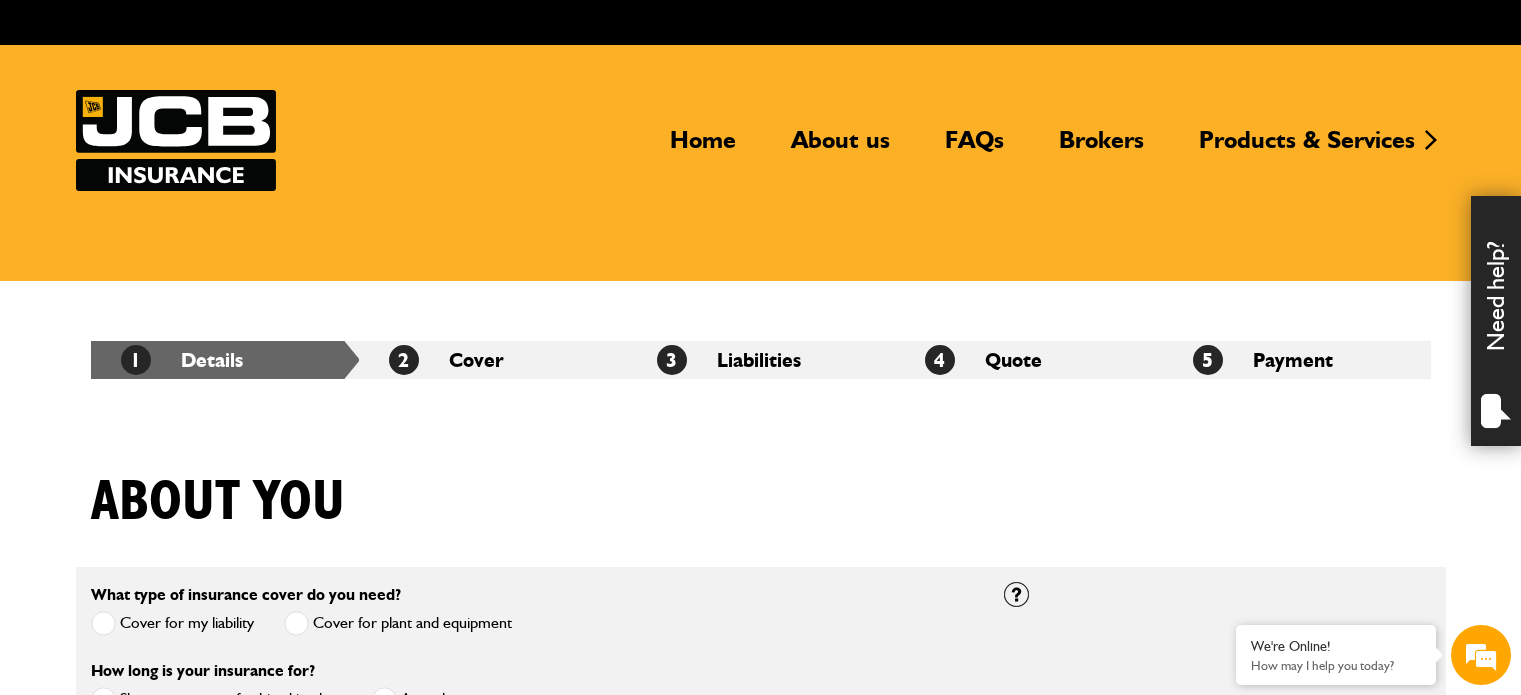 scroll, scrollTop: 0, scrollLeft: 0, axis: both 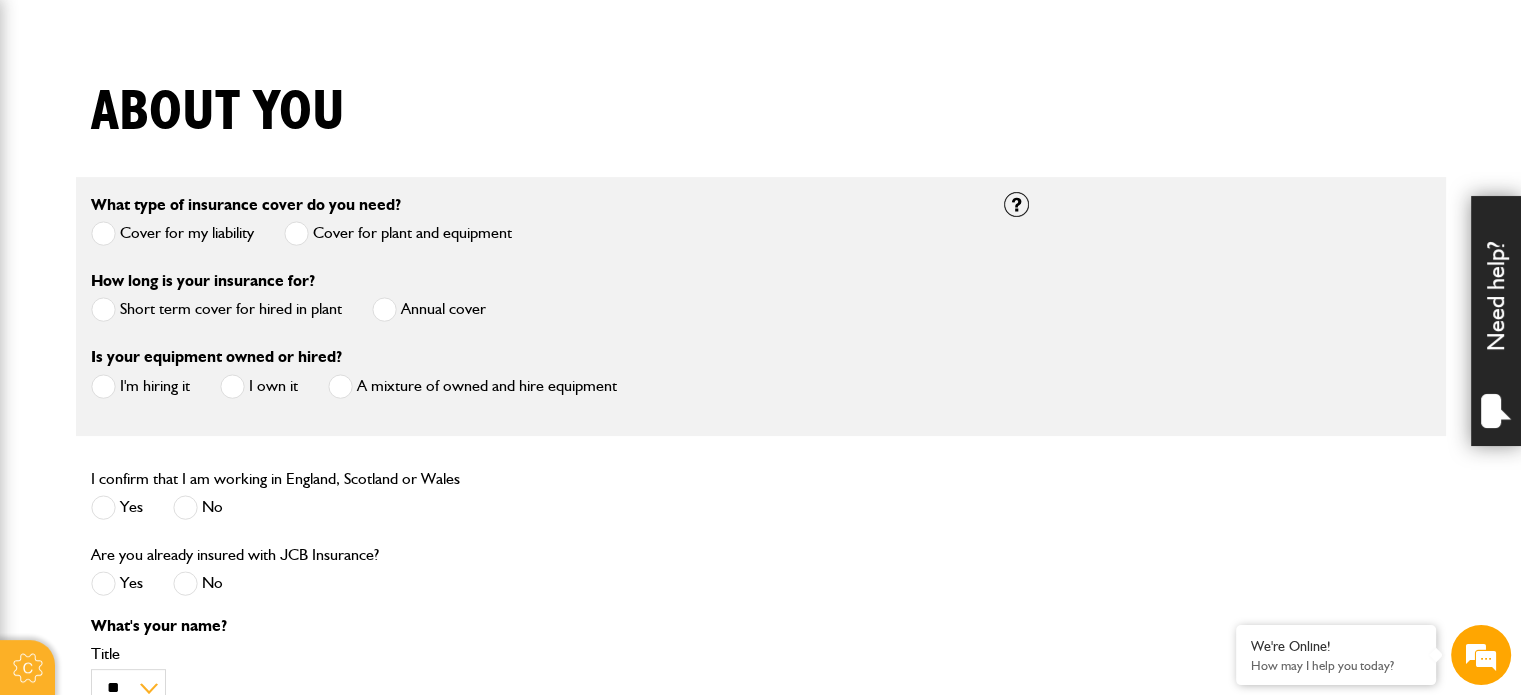 click at bounding box center [103, 309] 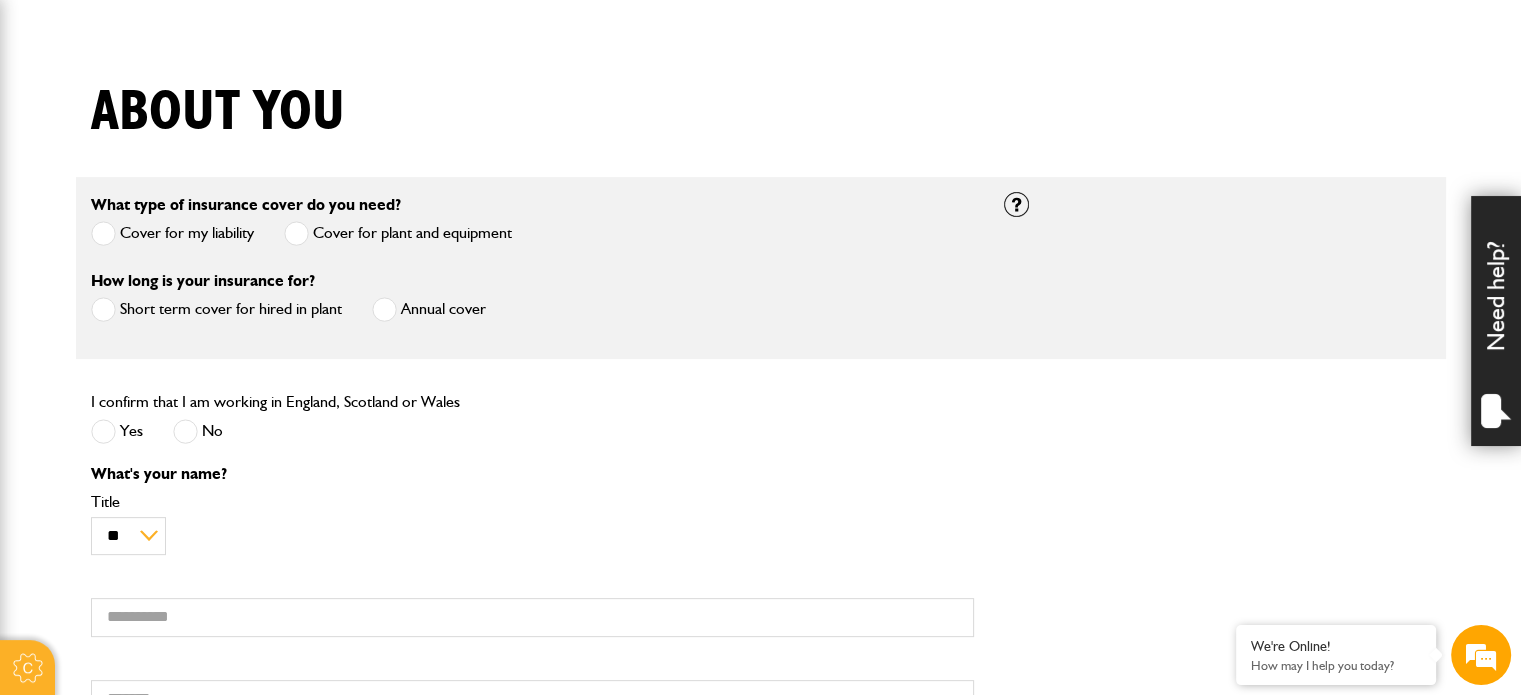 click at bounding box center [103, 431] 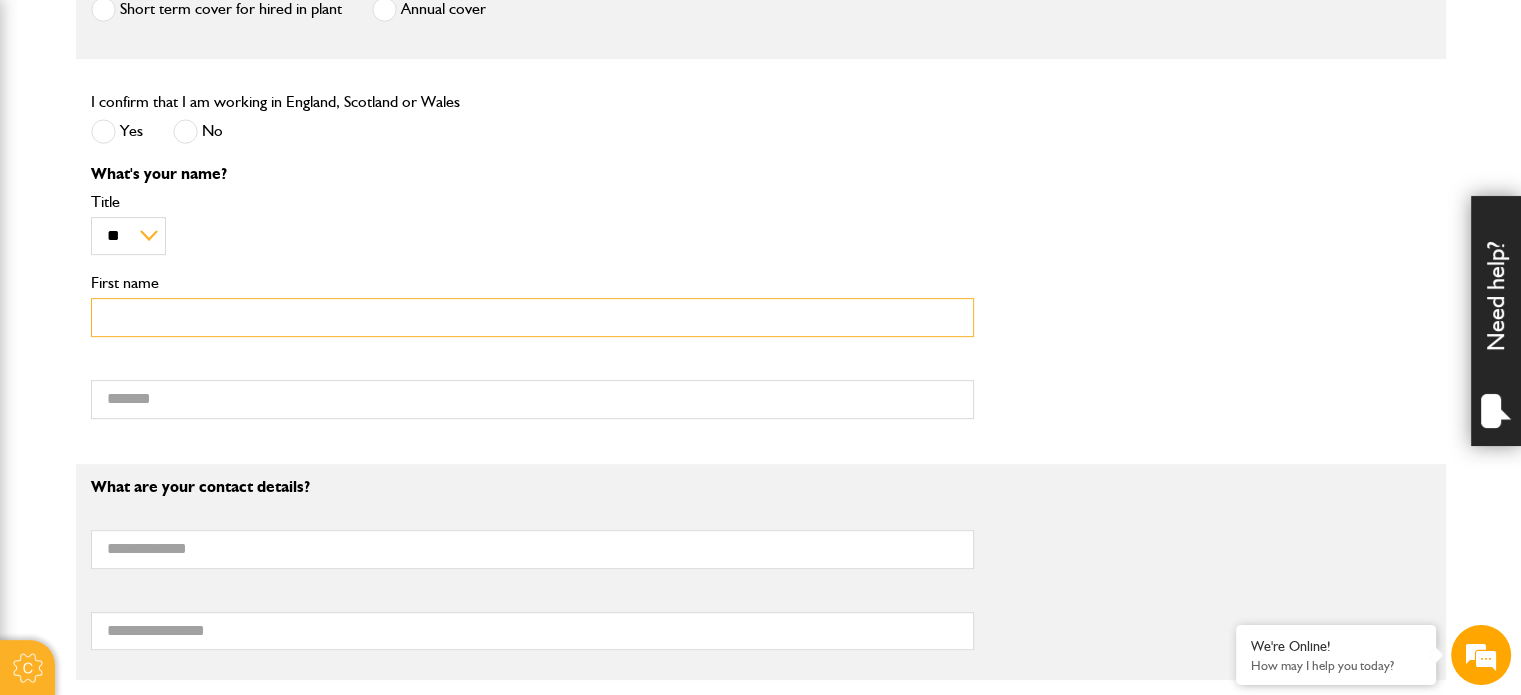 click on "First name" at bounding box center (532, 317) 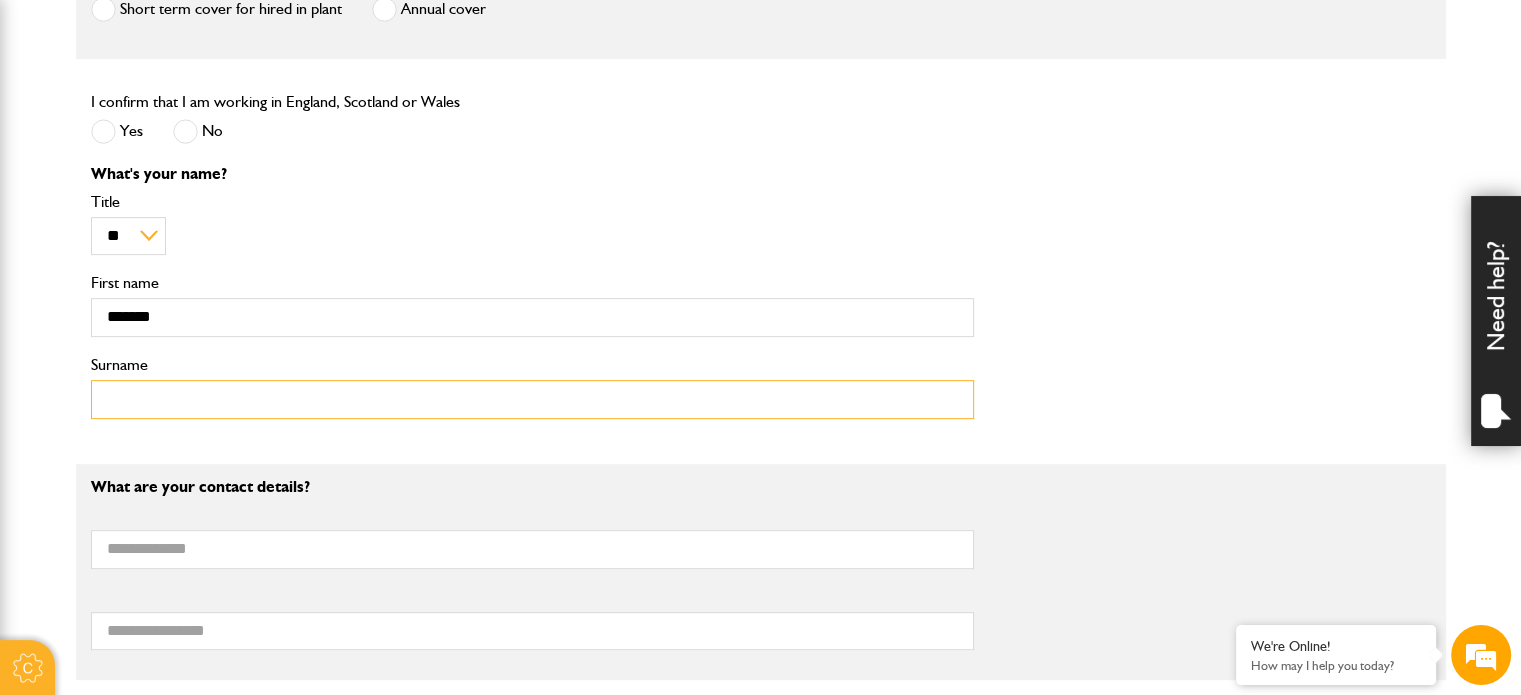click on "Surname" at bounding box center (532, 399) 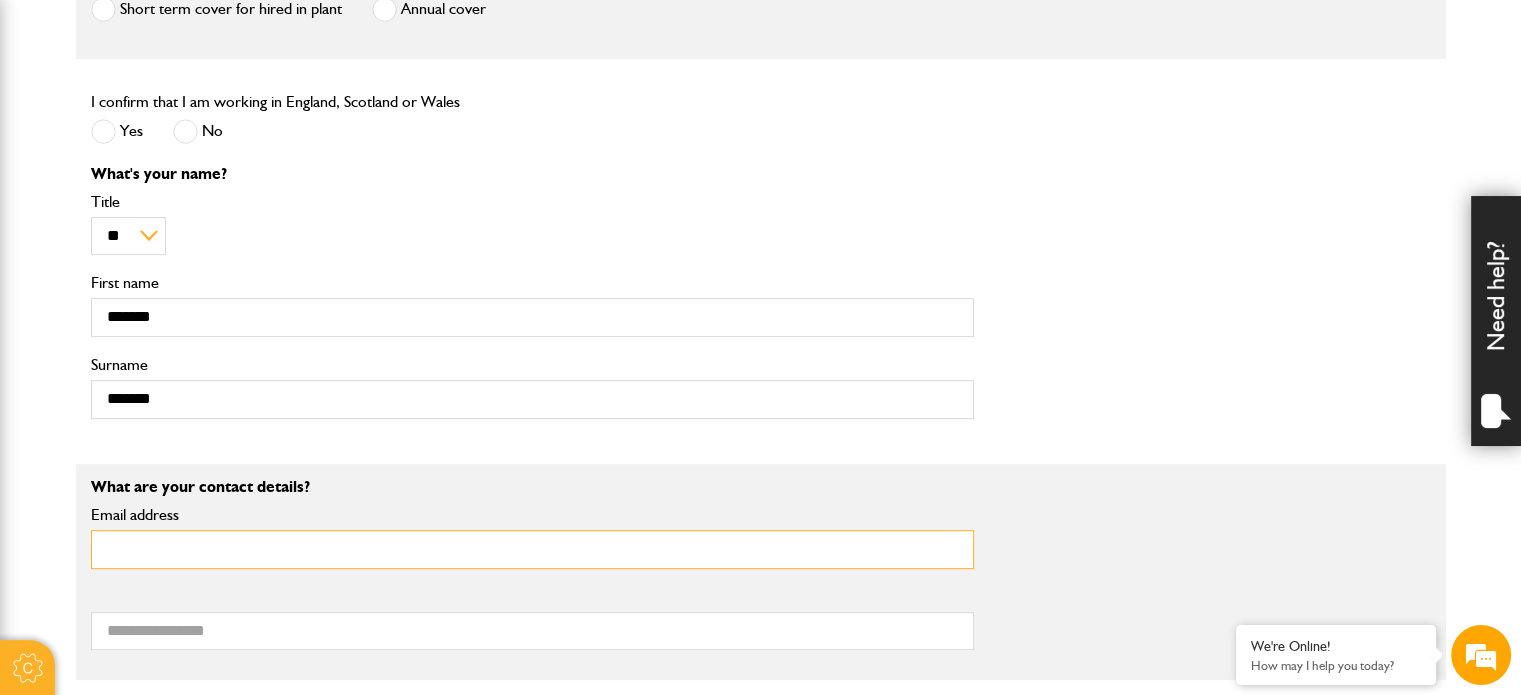 scroll, scrollTop: 0, scrollLeft: 0, axis: both 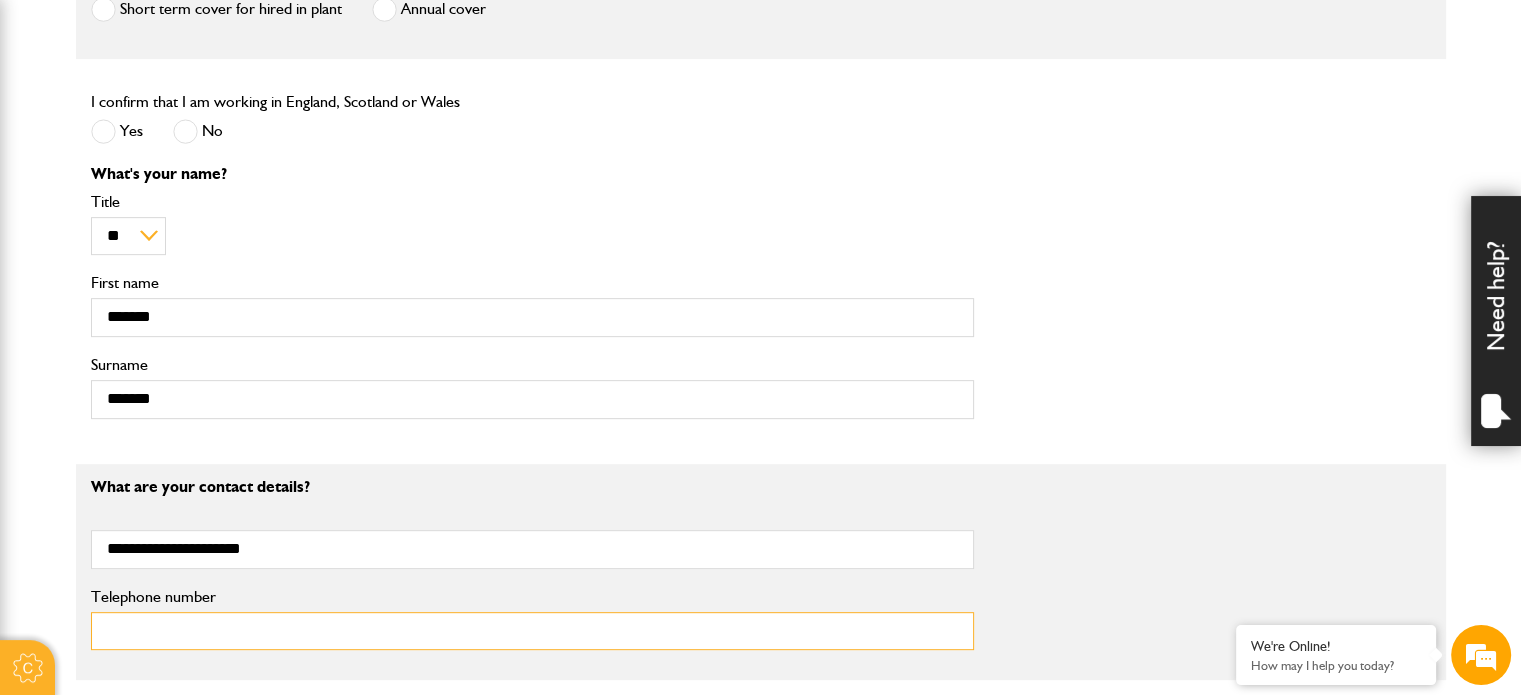 click on "Telephone number" at bounding box center [532, 631] 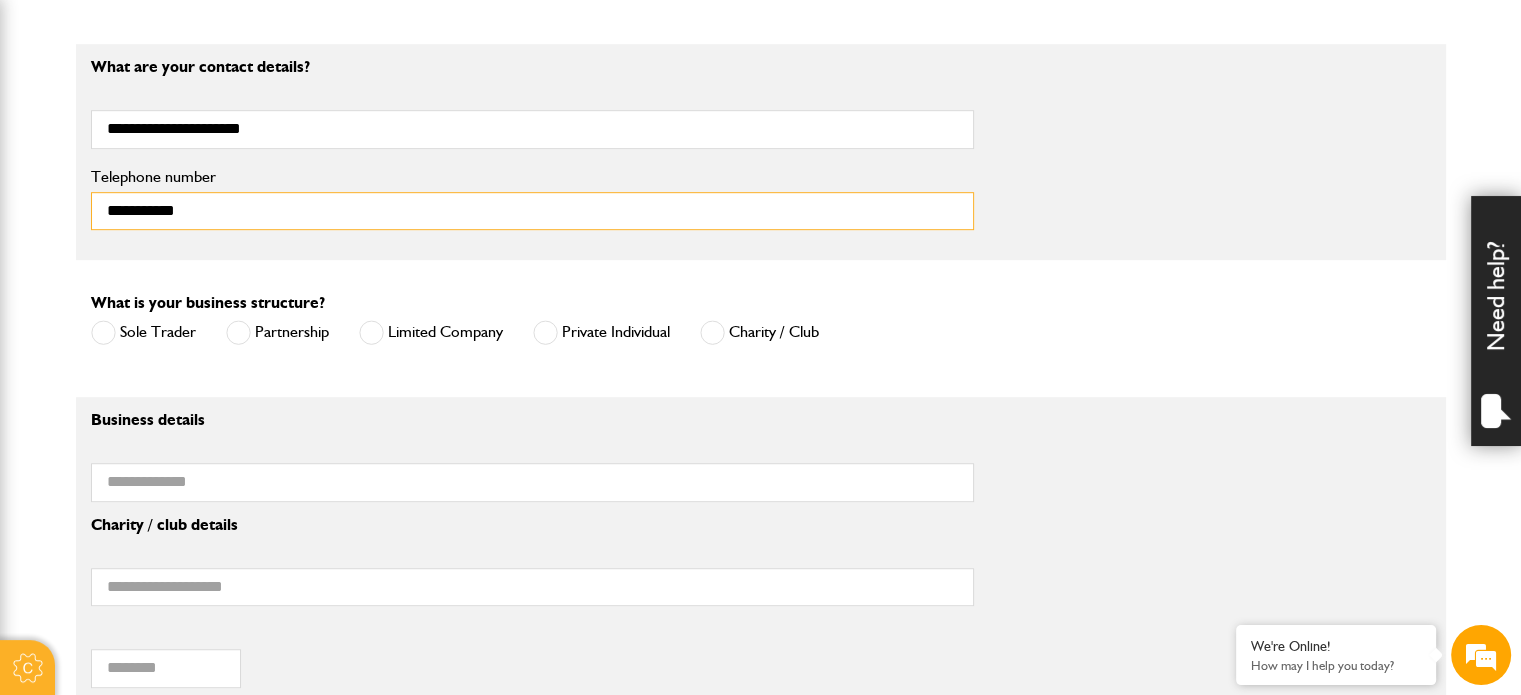 scroll, scrollTop: 1148, scrollLeft: 0, axis: vertical 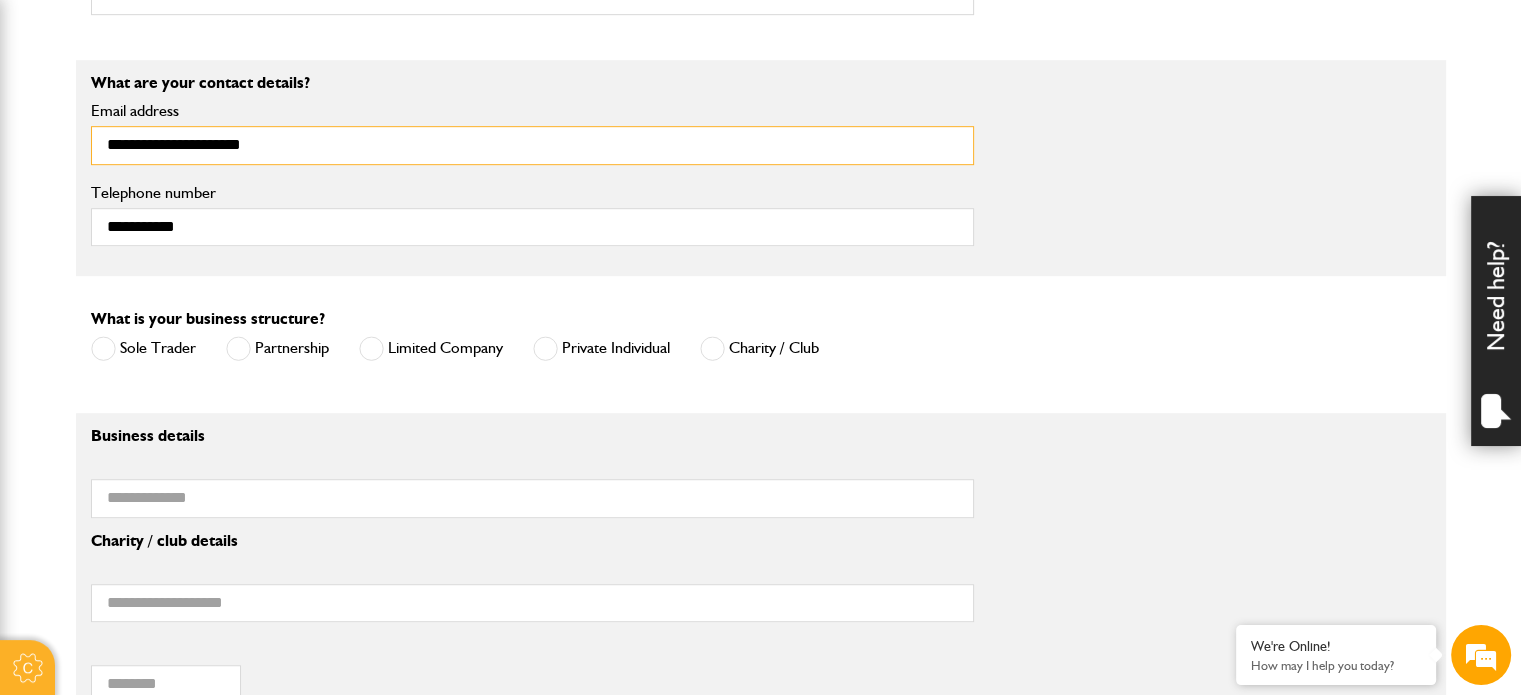 drag, startPoint x: 324, startPoint y: 150, endPoint x: 0, endPoint y: 142, distance: 324.09875 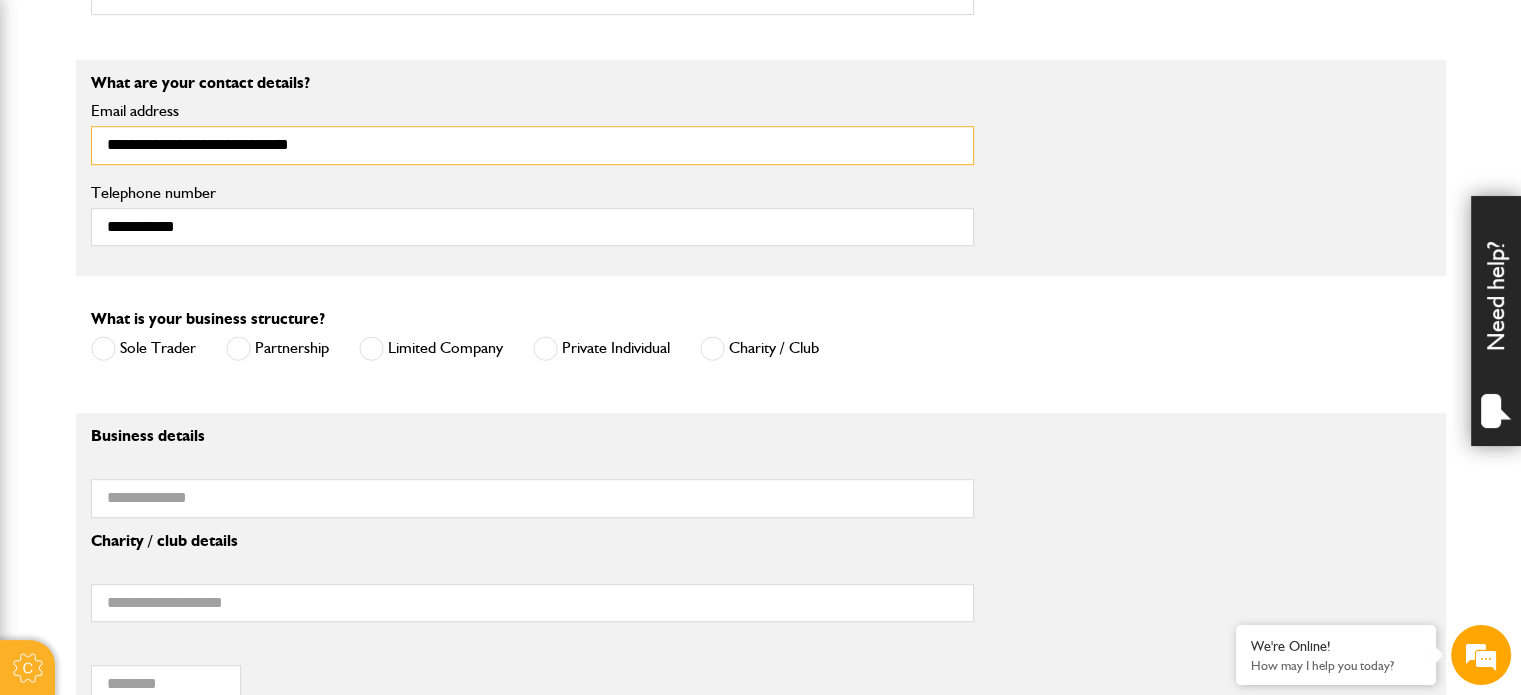 type on "**********" 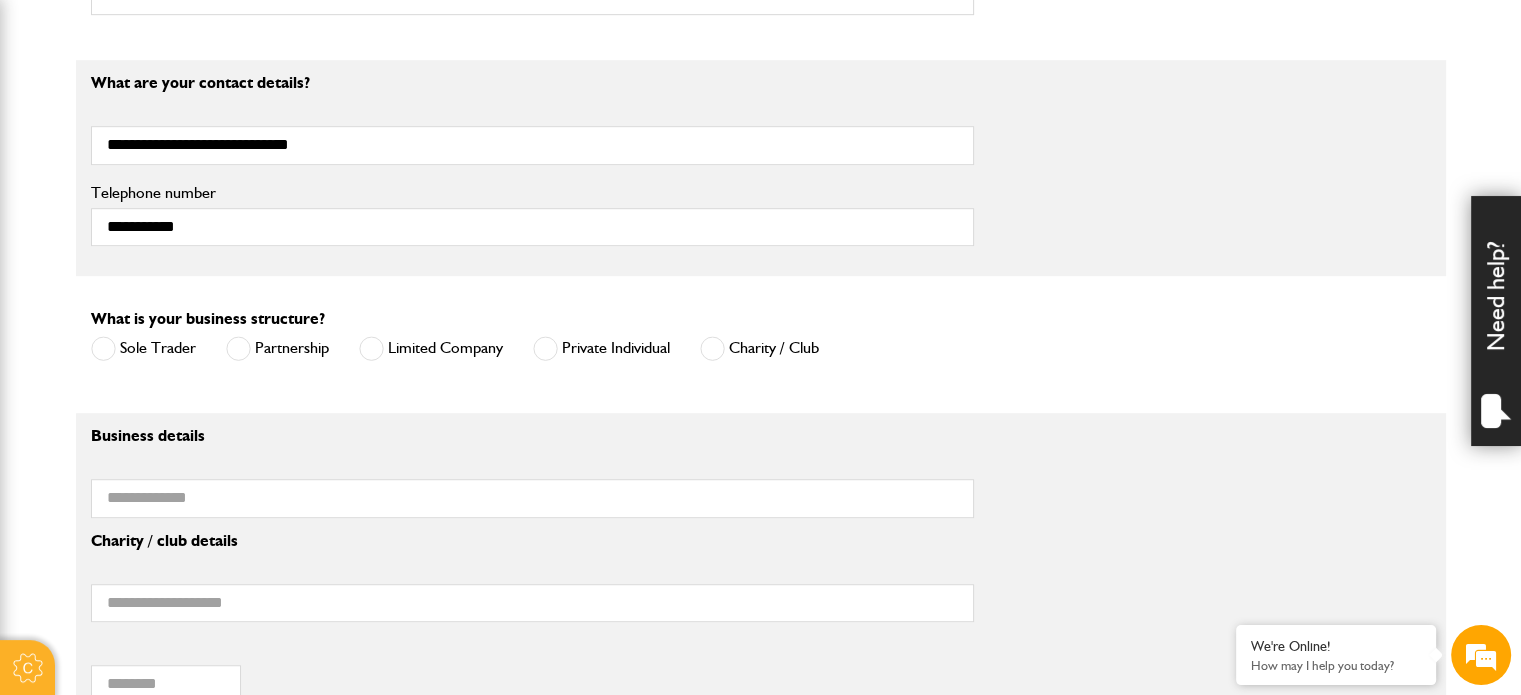 click at bounding box center (545, 348) 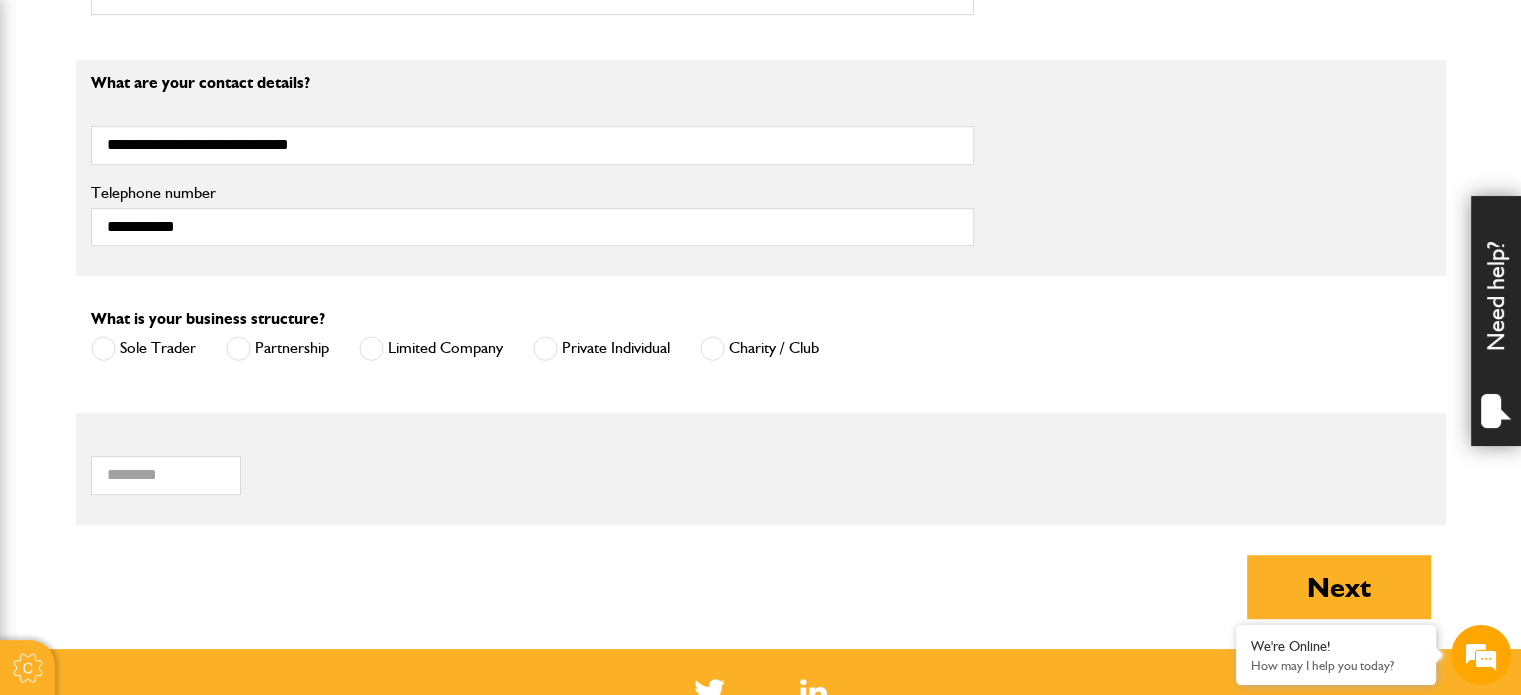 scroll, scrollTop: 1348, scrollLeft: 0, axis: vertical 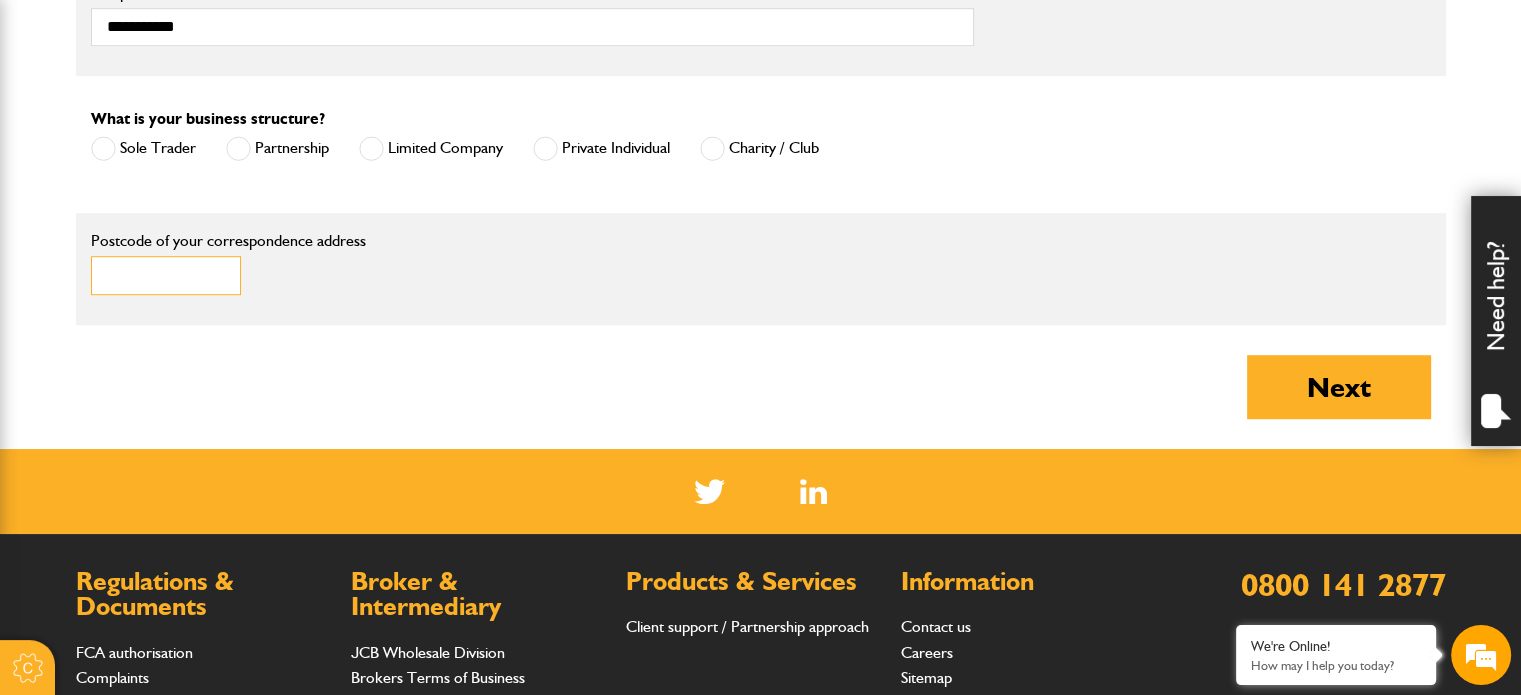 click on "Postcode of your correspondence address" at bounding box center (166, 275) 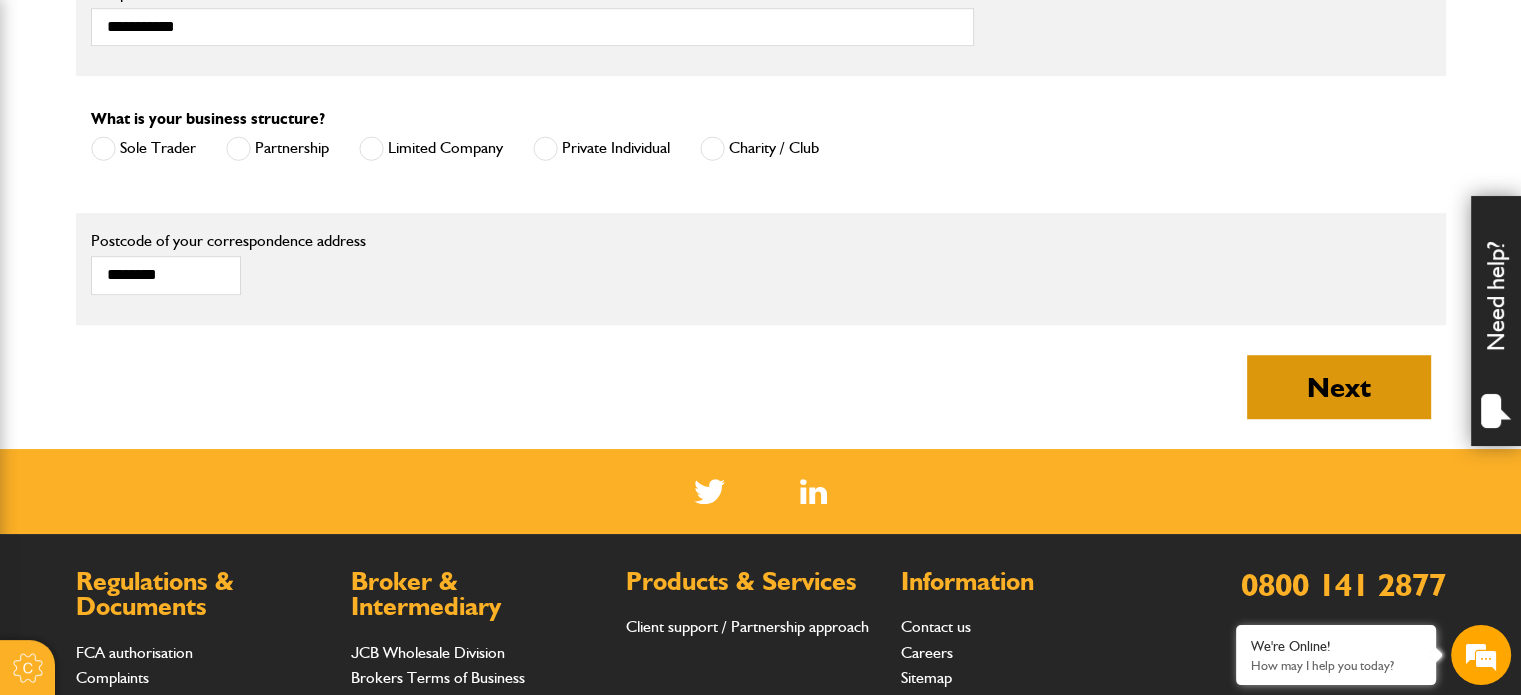 click on "Next" at bounding box center (1339, 387) 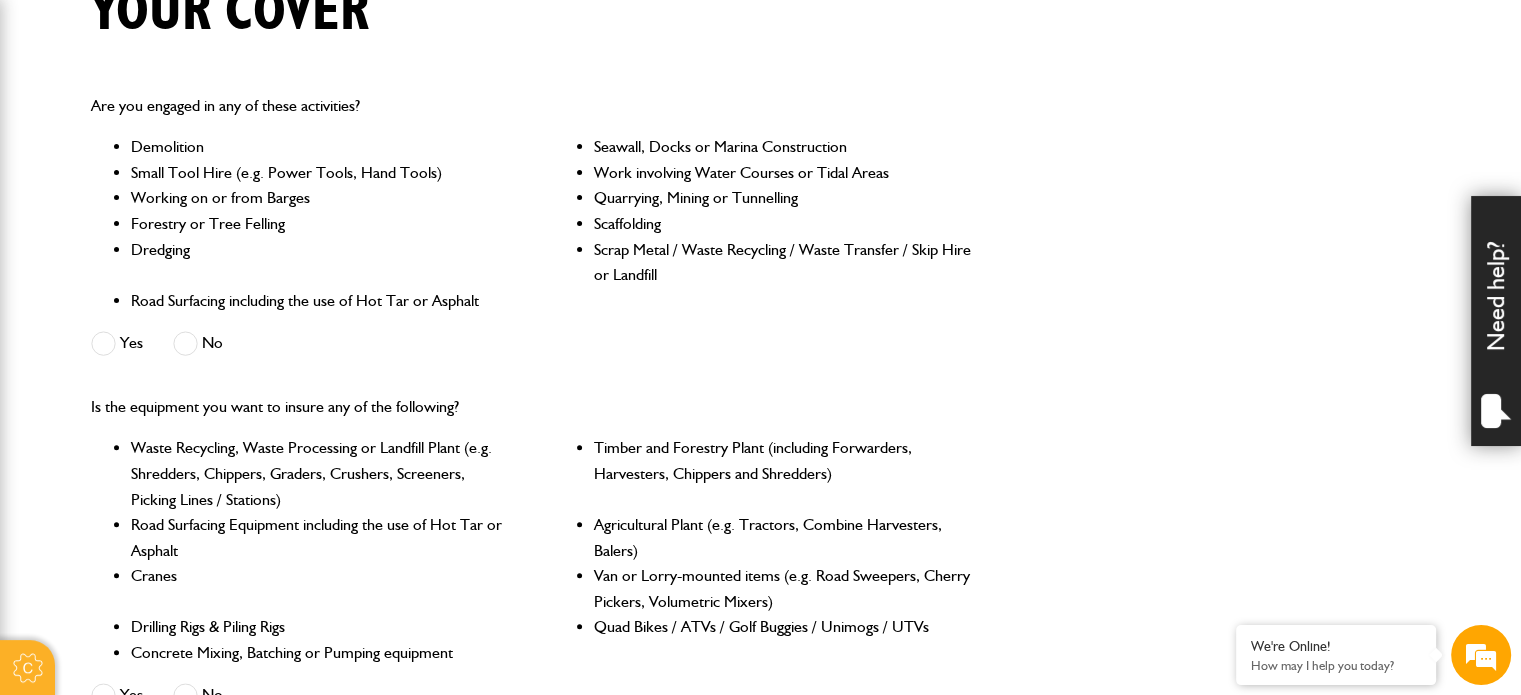 scroll, scrollTop: 500, scrollLeft: 0, axis: vertical 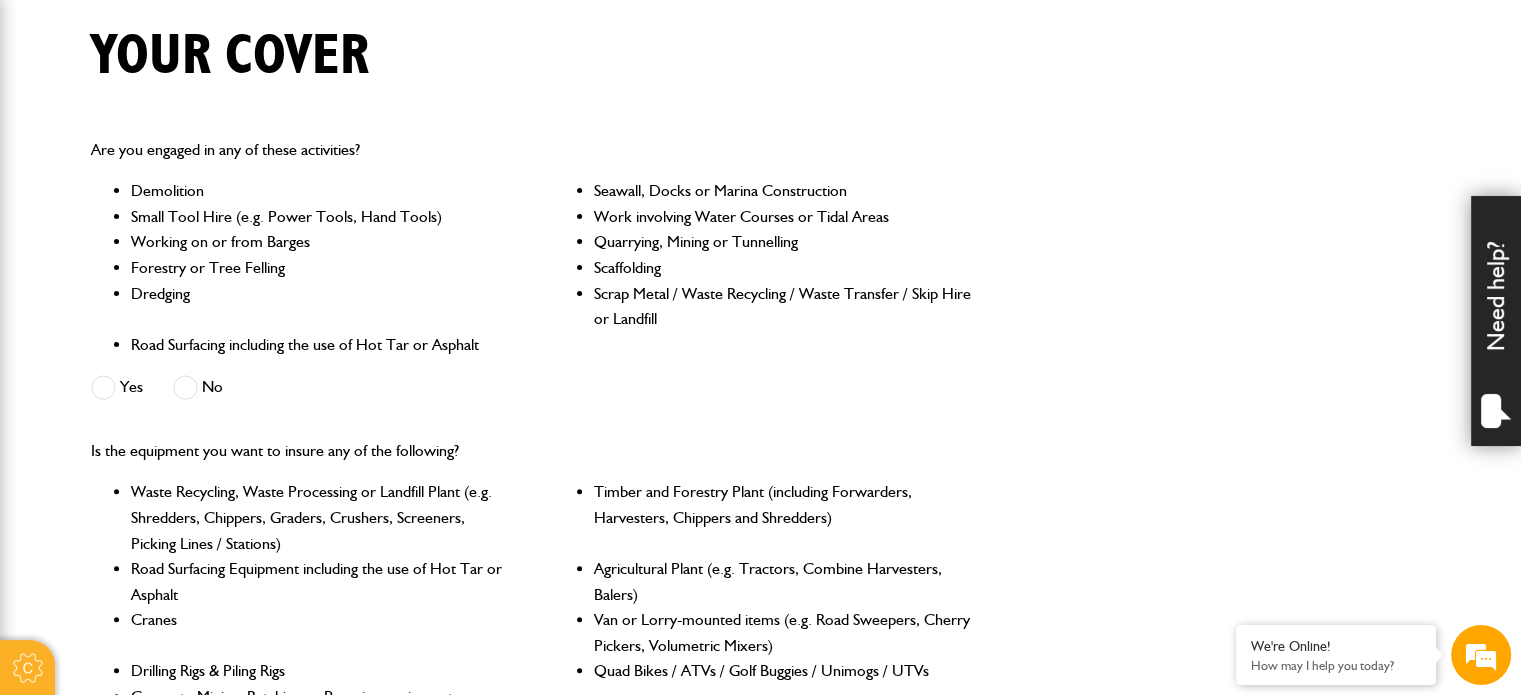click at bounding box center (185, 387) 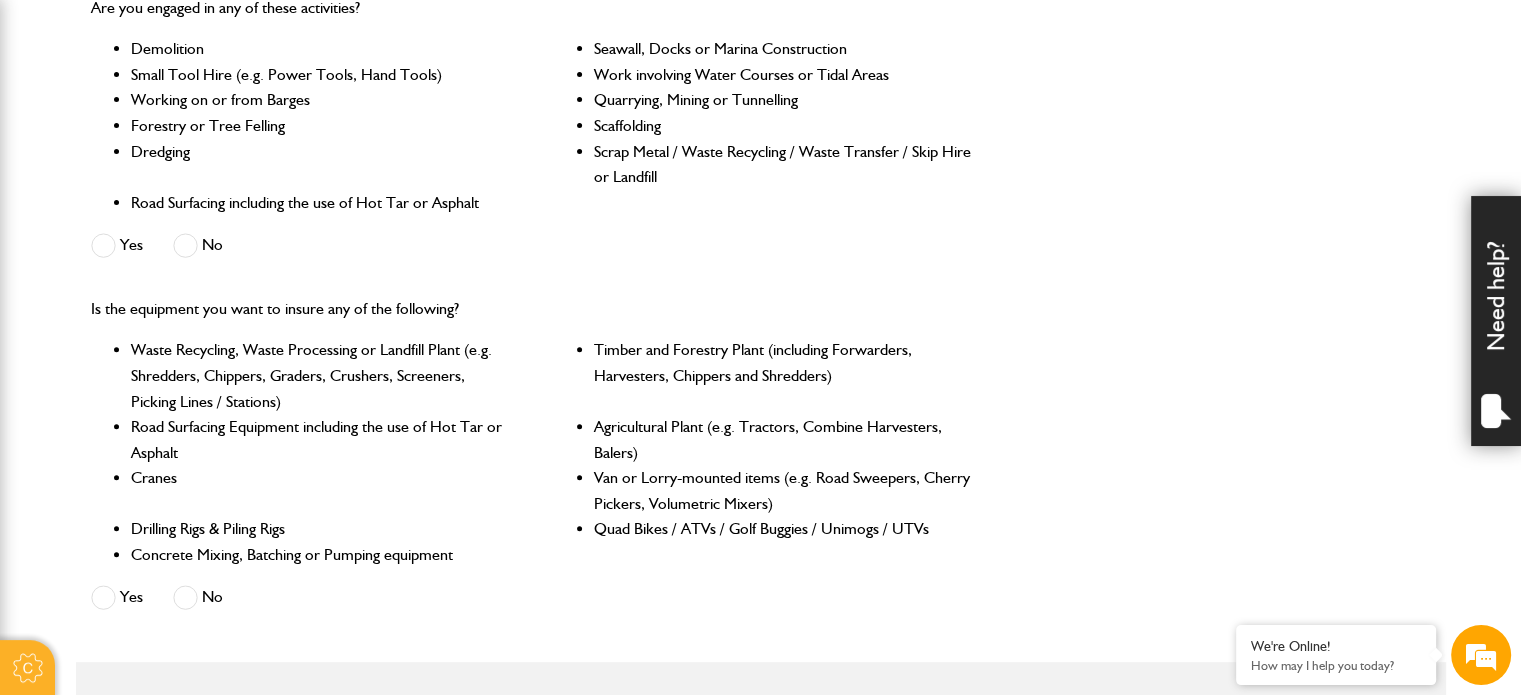 scroll, scrollTop: 700, scrollLeft: 0, axis: vertical 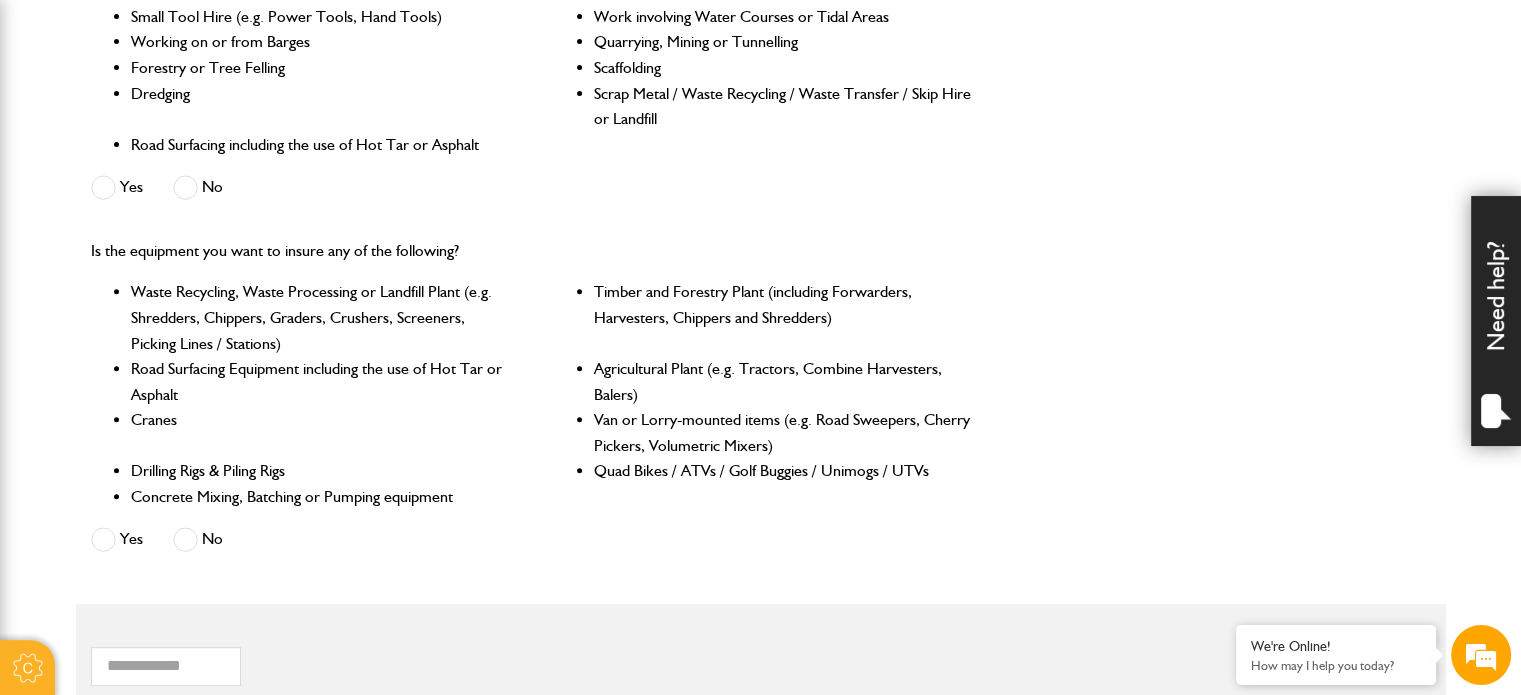 click at bounding box center (185, 539) 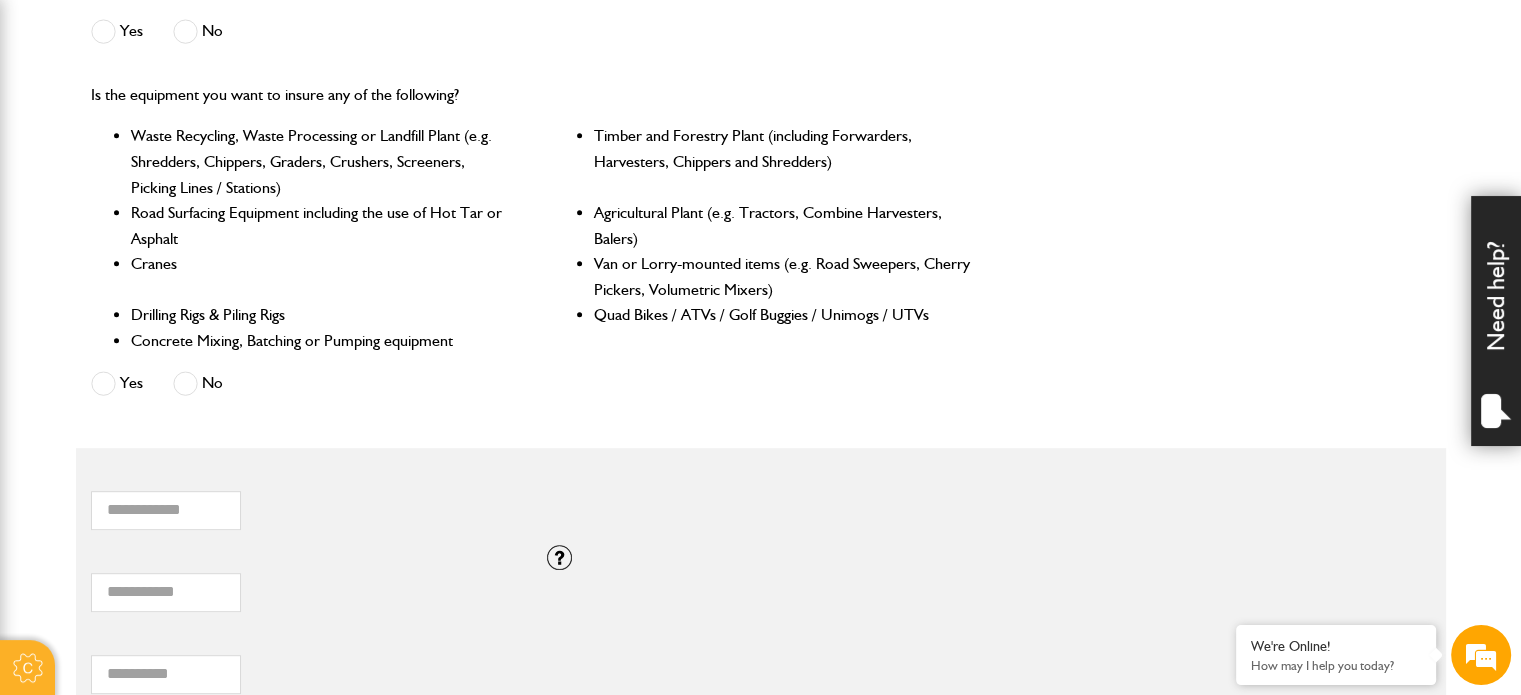 scroll, scrollTop: 900, scrollLeft: 0, axis: vertical 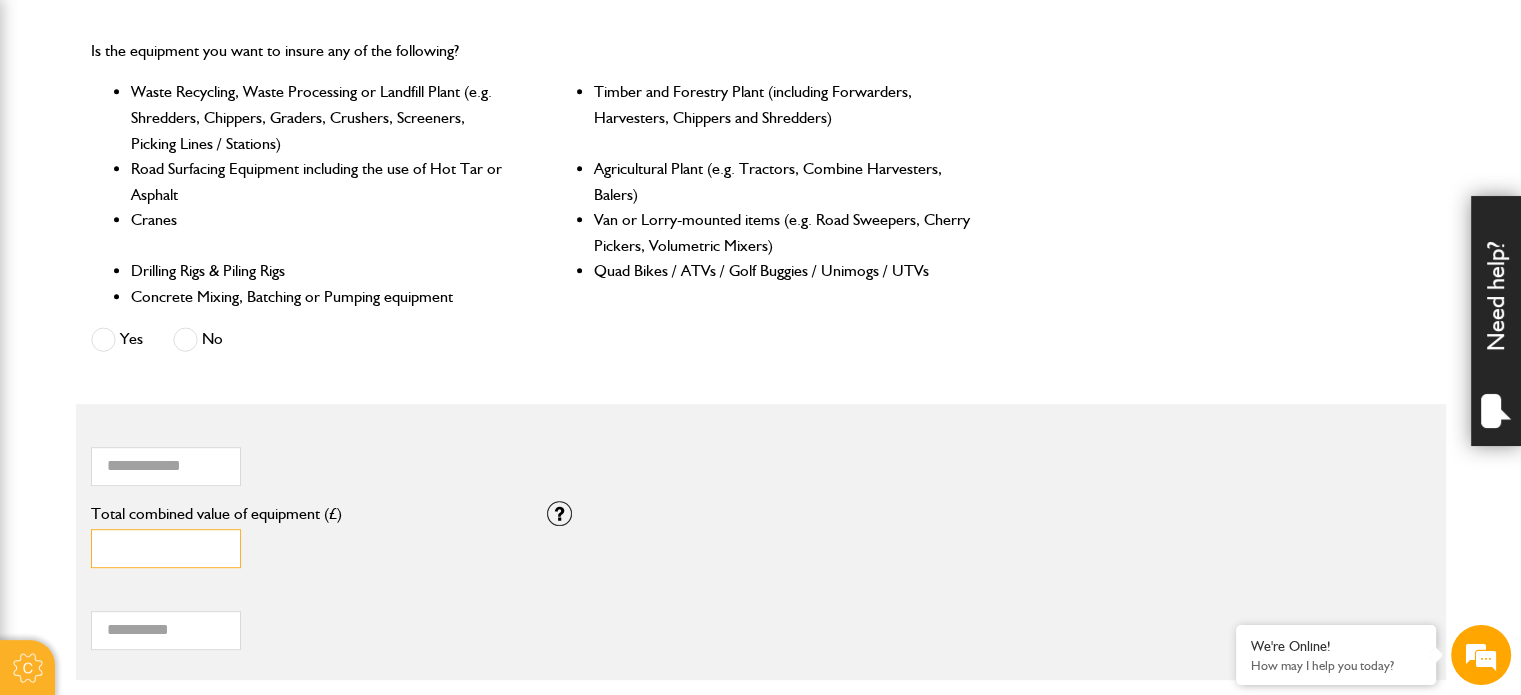 click on "*" at bounding box center [166, 548] 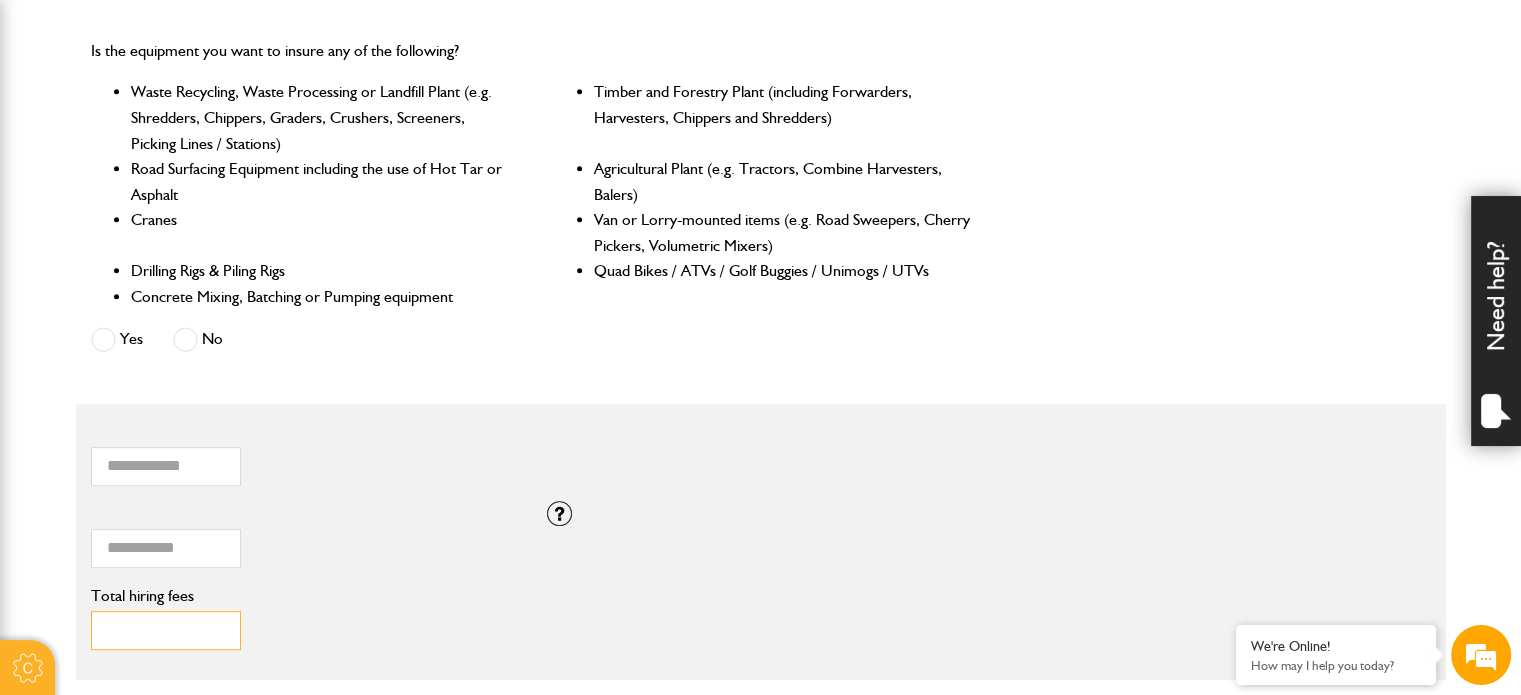 click on "Total hiring fees" at bounding box center (166, 630) 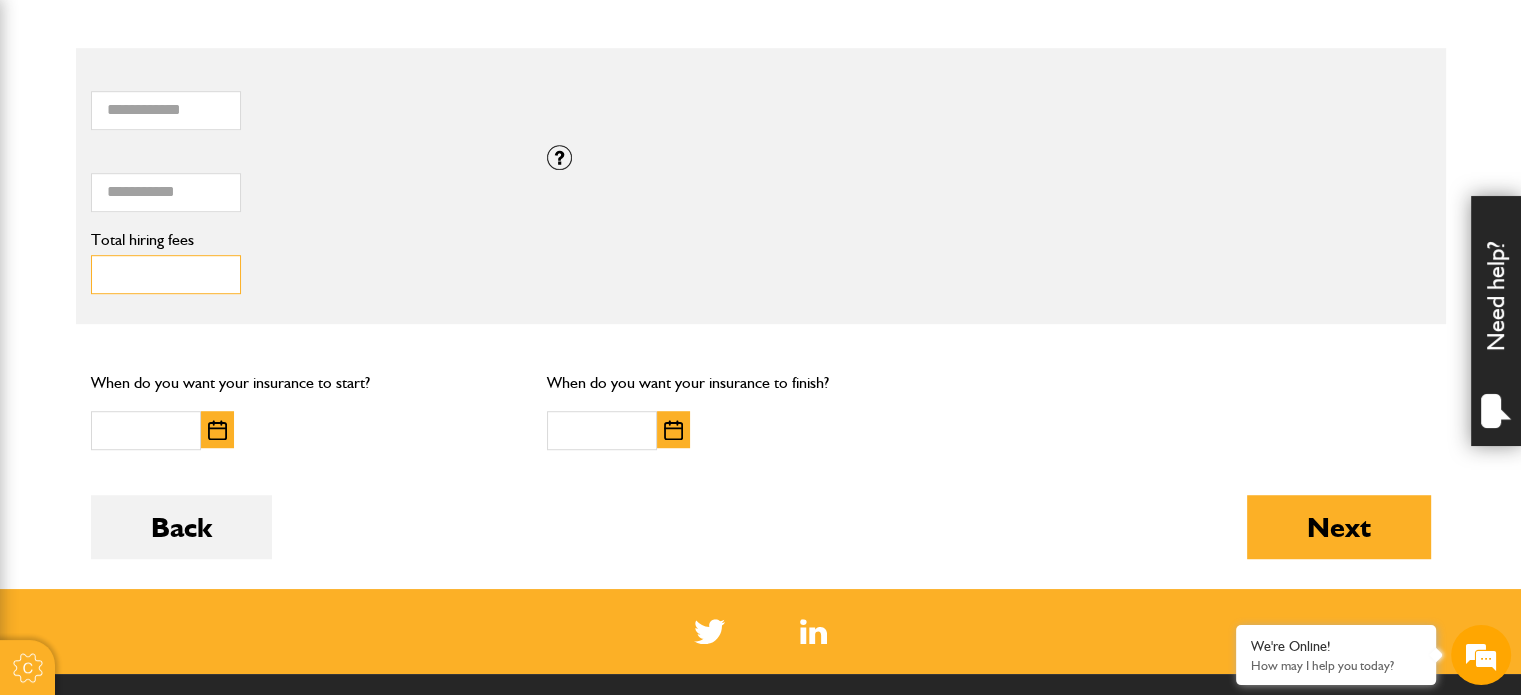 scroll, scrollTop: 1302, scrollLeft: 0, axis: vertical 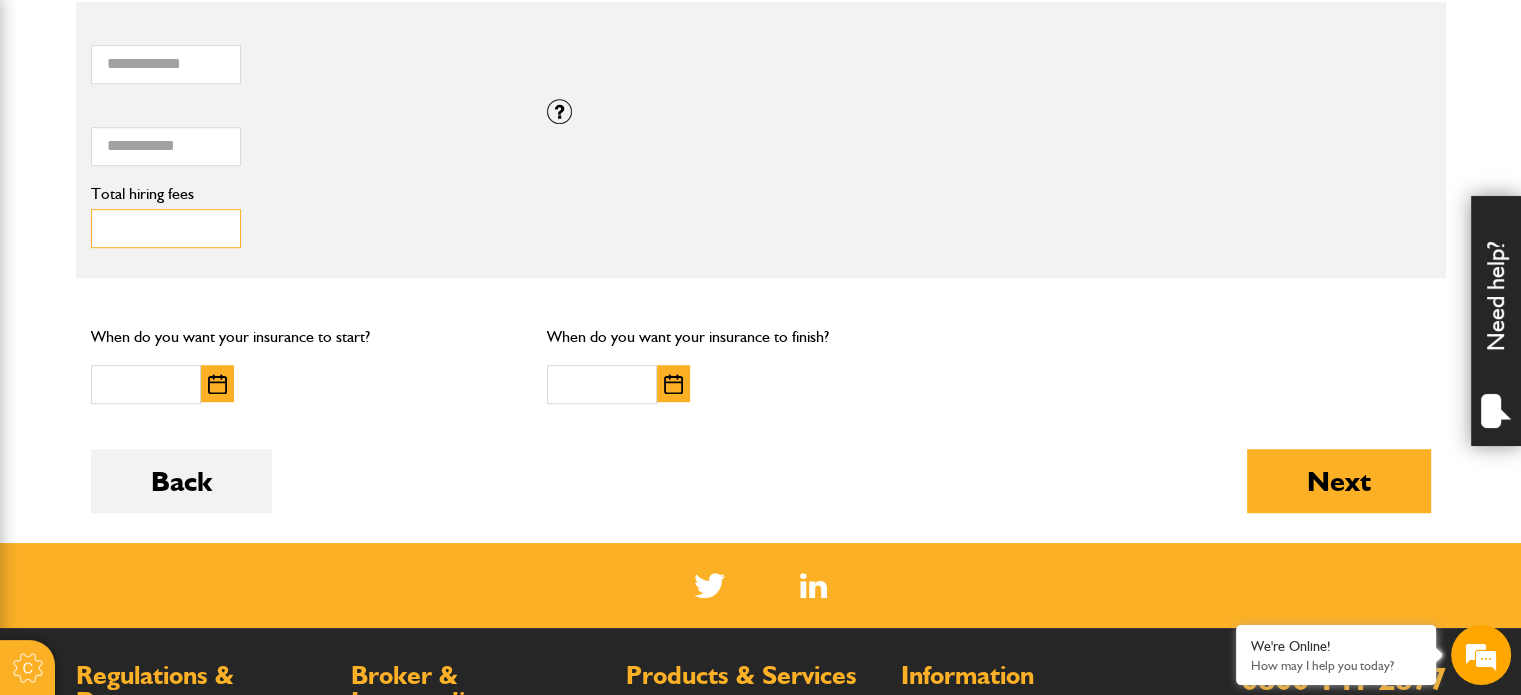 type on "***" 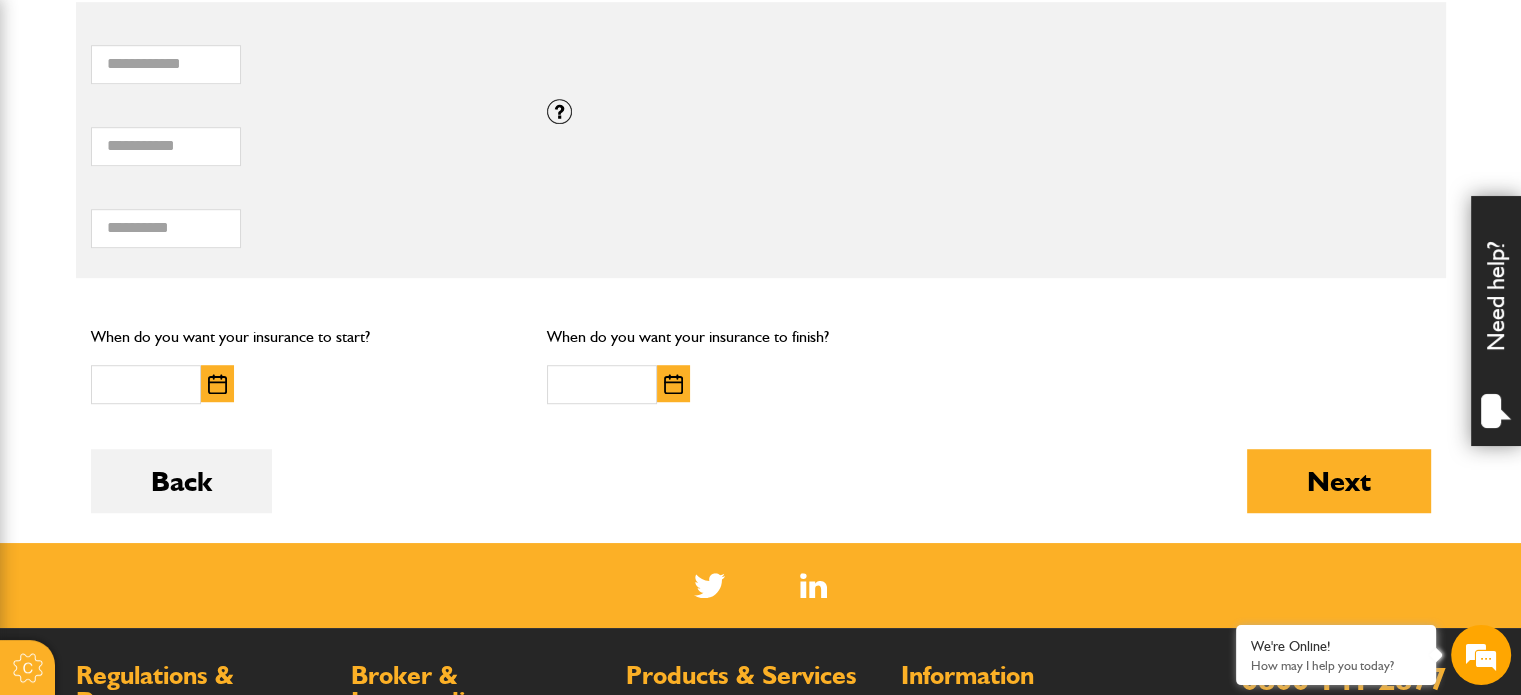click at bounding box center [217, 384] 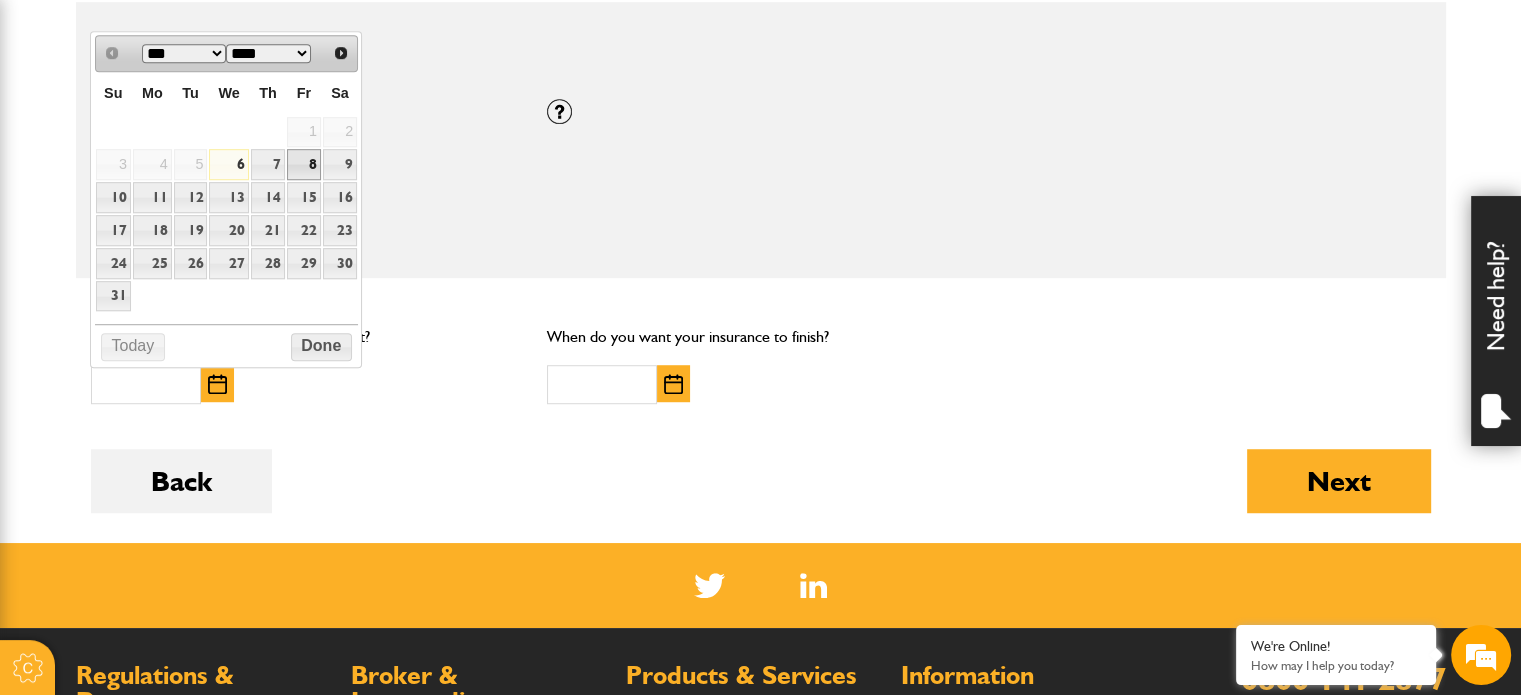 click on "8" at bounding box center [304, 164] 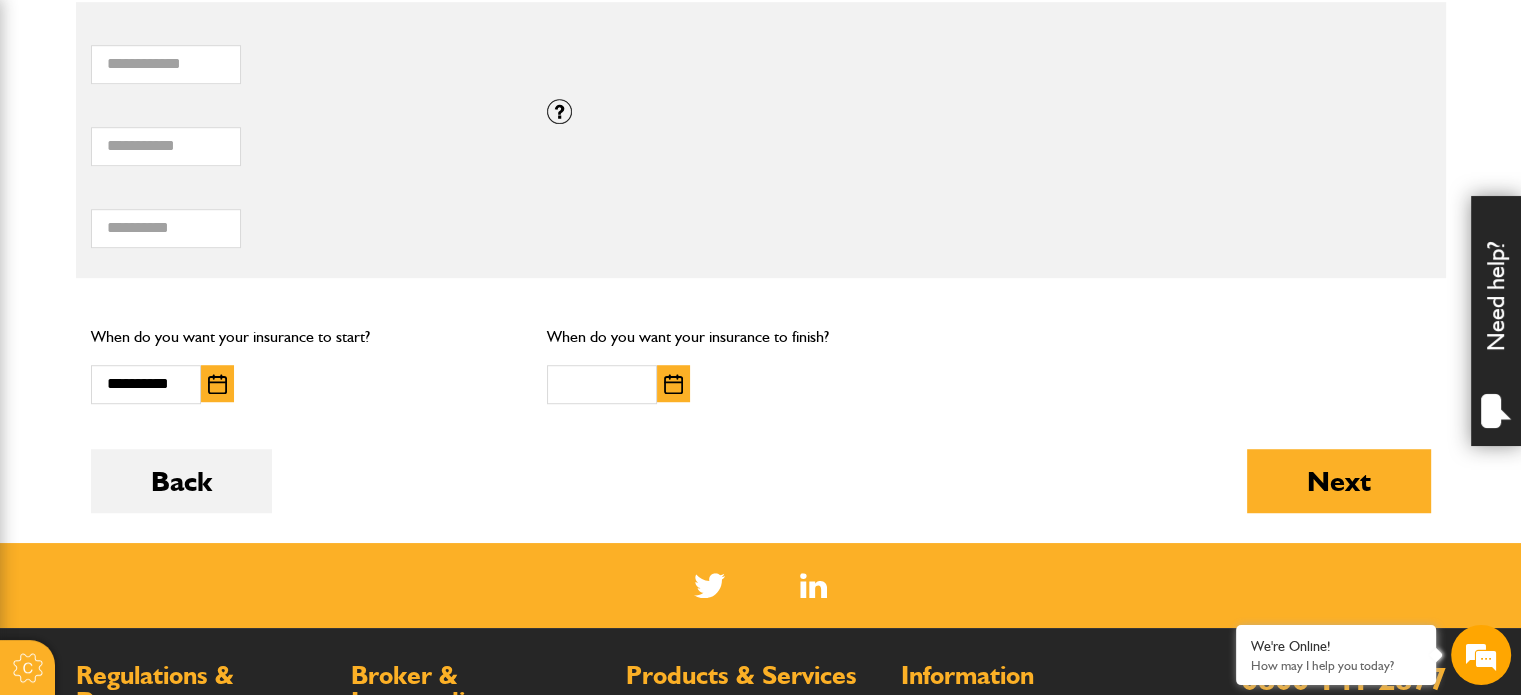 click at bounding box center (673, 384) 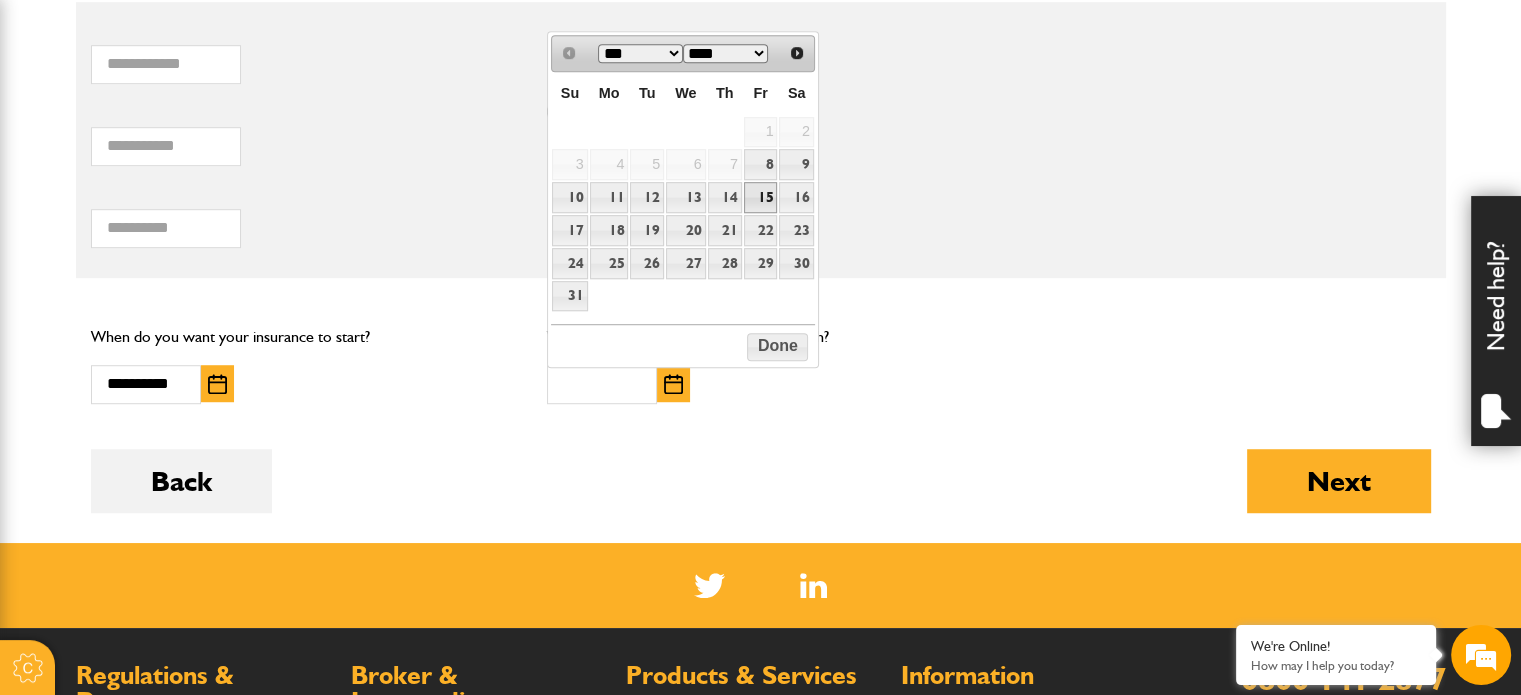 click on "15" at bounding box center (761, 197) 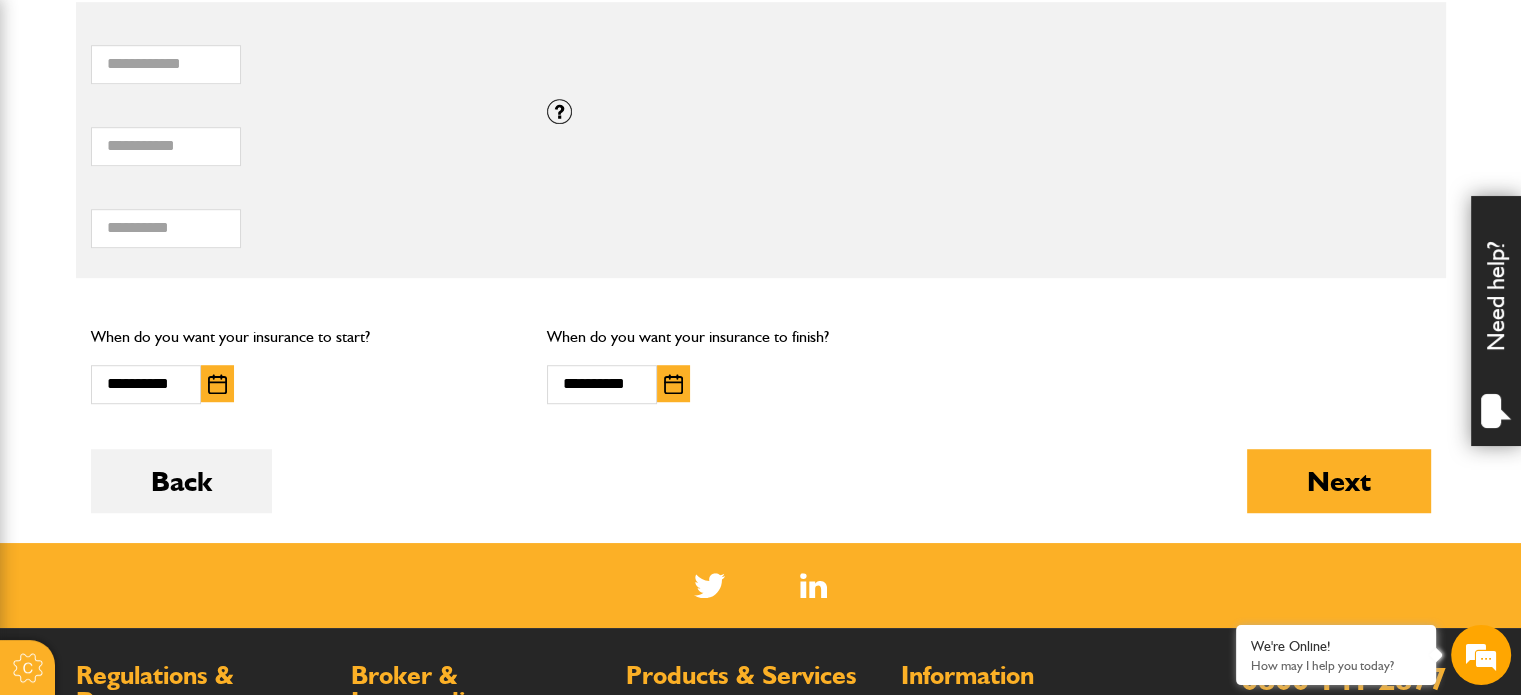 click at bounding box center [673, 383] 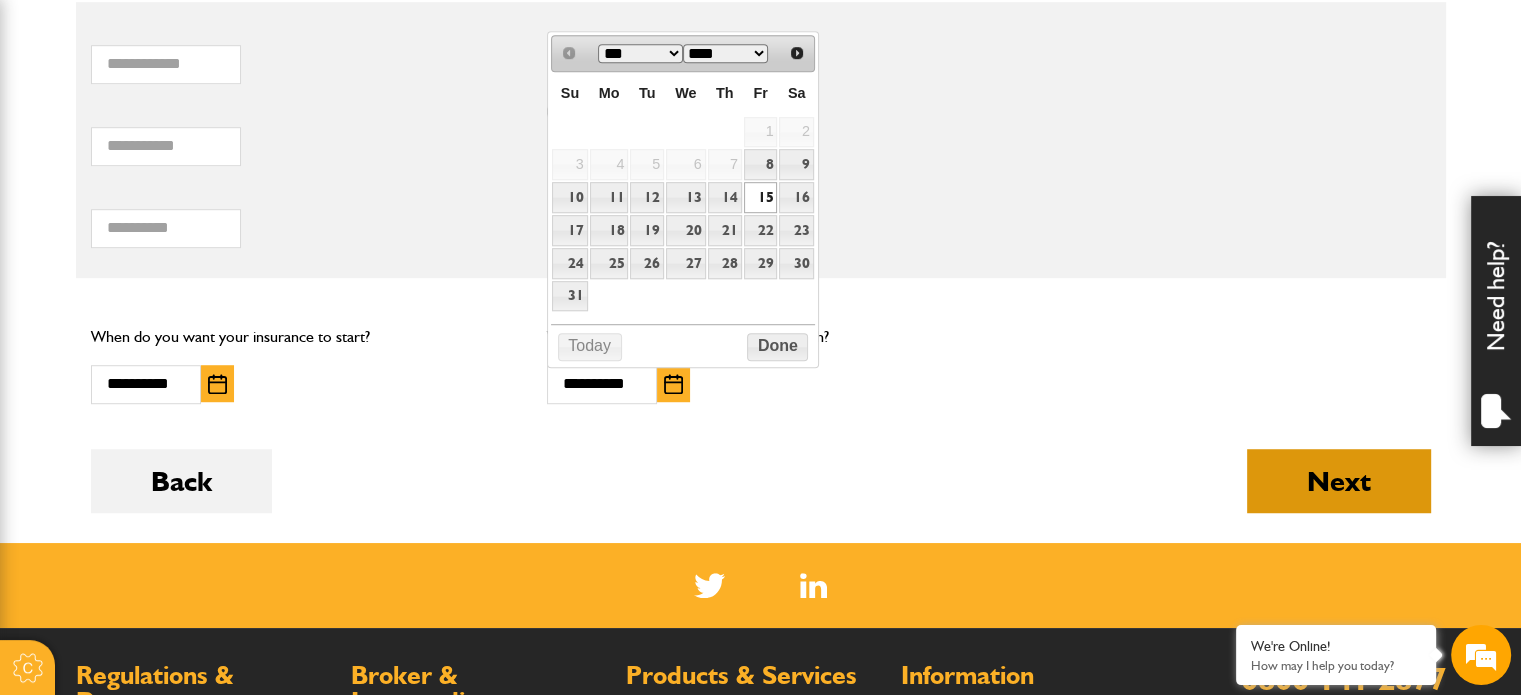 click on "Next" at bounding box center [1339, 481] 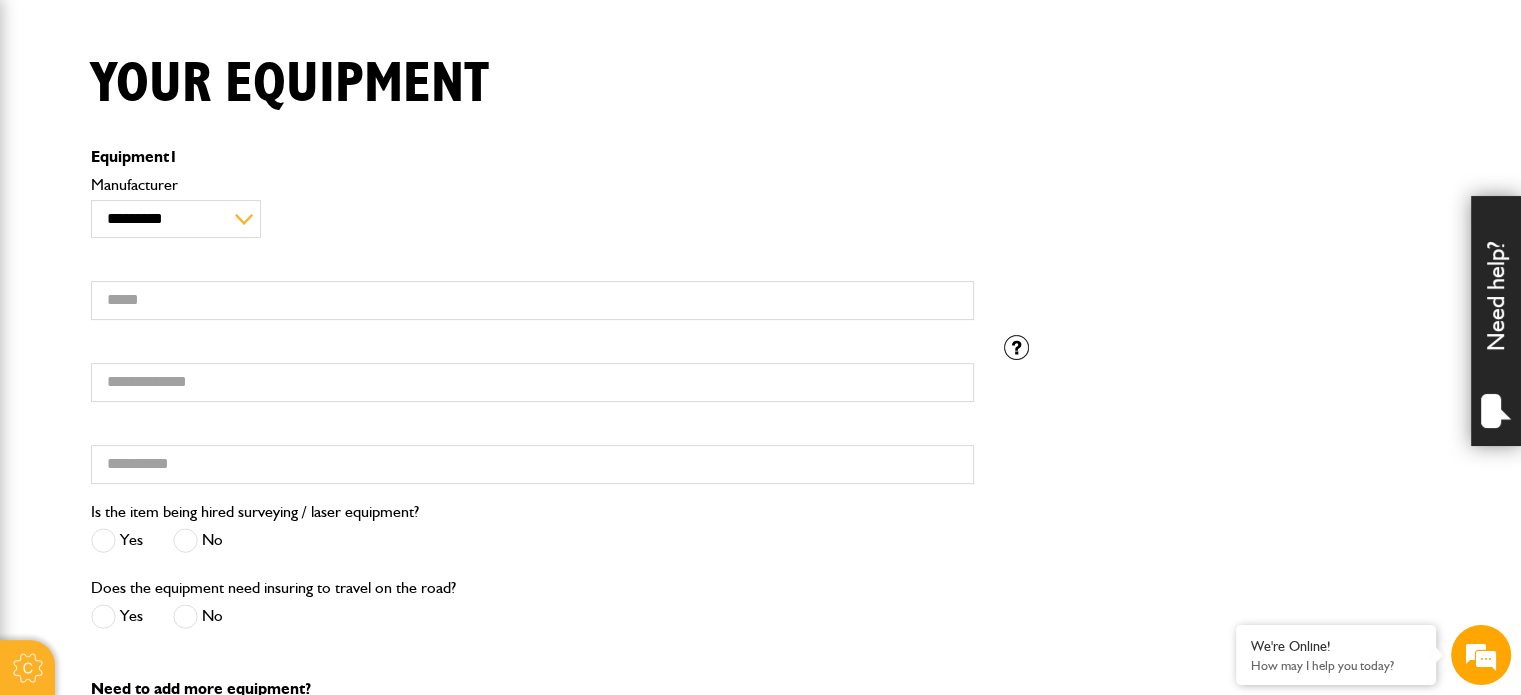 scroll, scrollTop: 500, scrollLeft: 0, axis: vertical 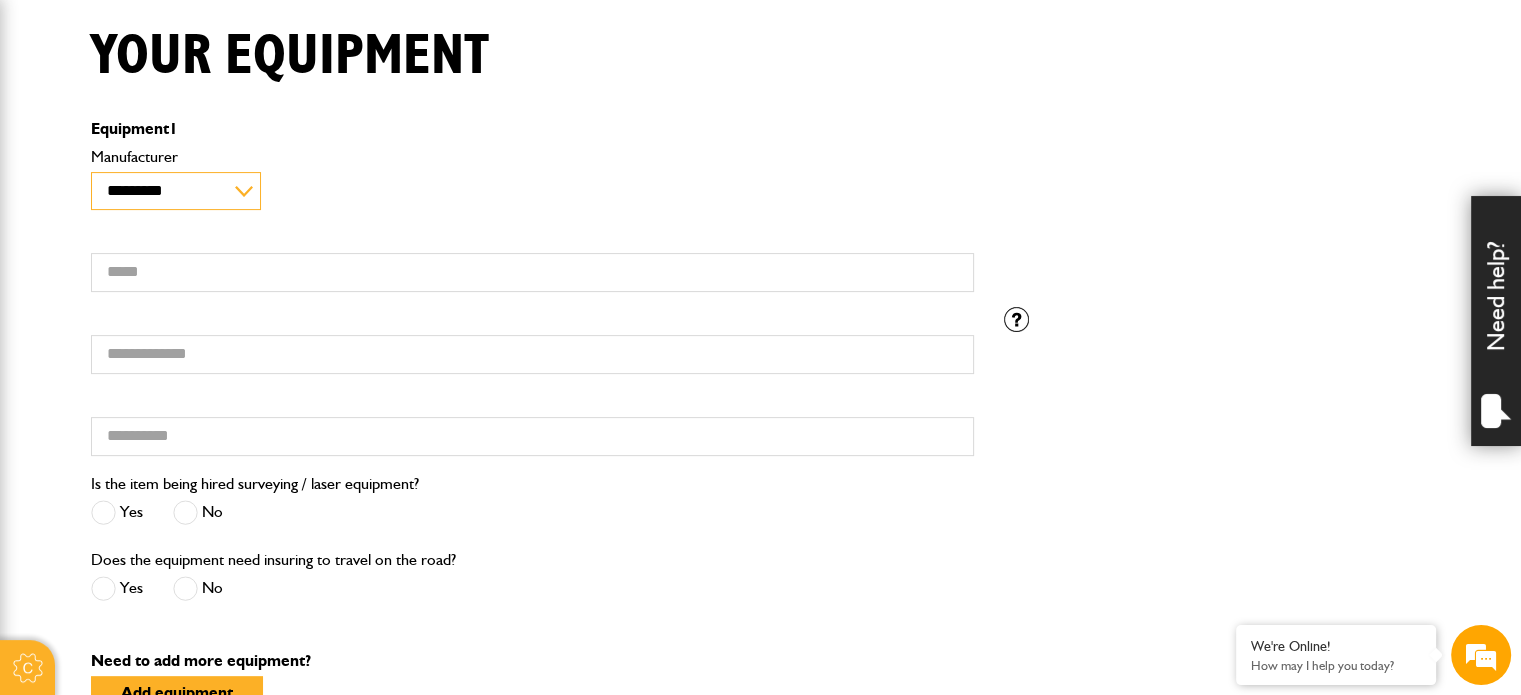 click on "**********" at bounding box center [176, 191] 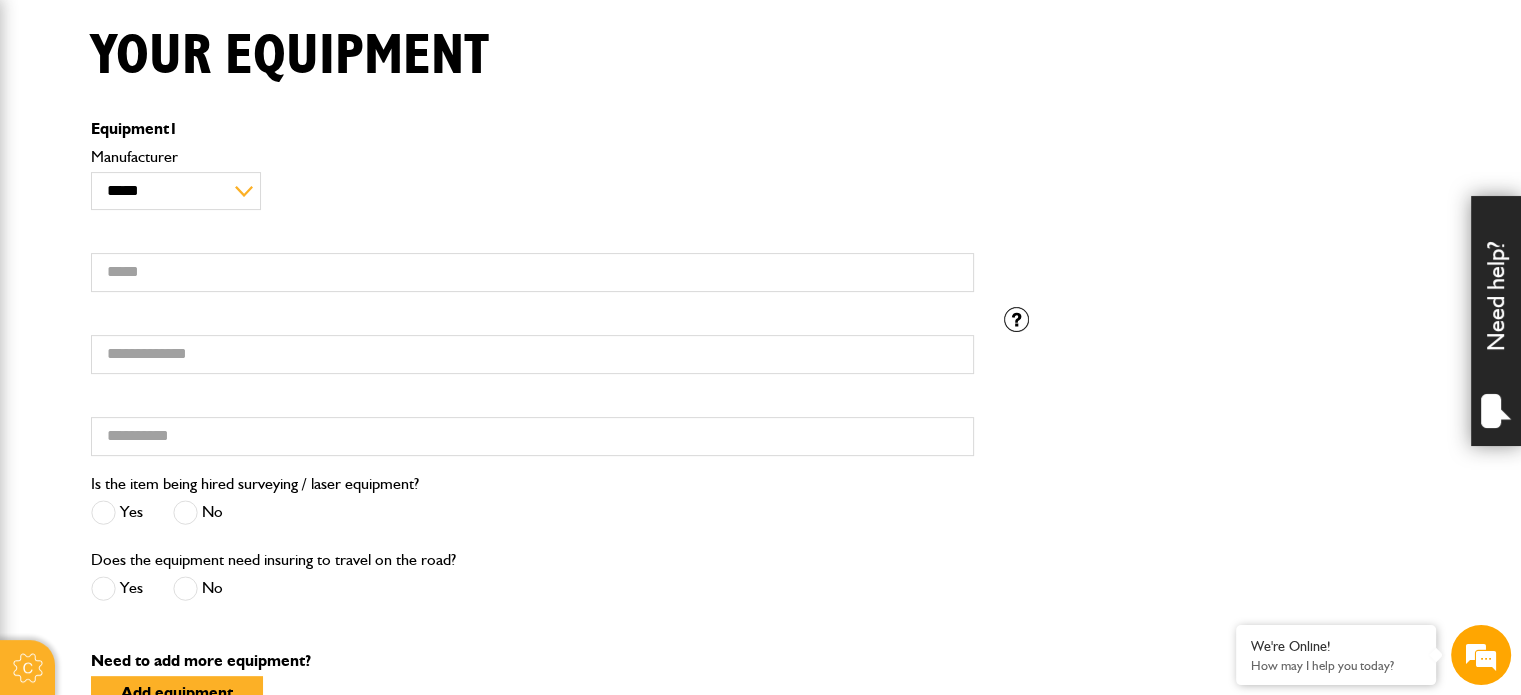 click on "**********" at bounding box center (532, 225) 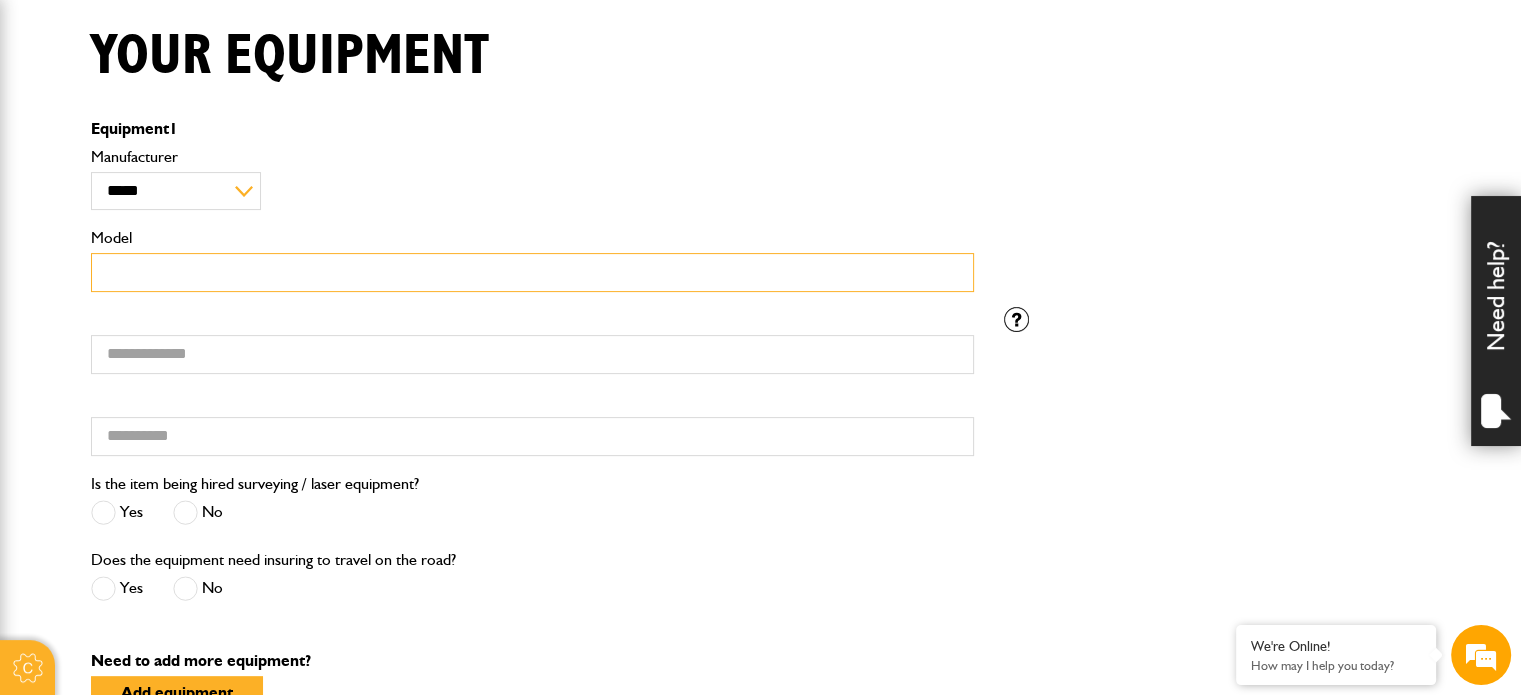 click on "Model" at bounding box center (532, 272) 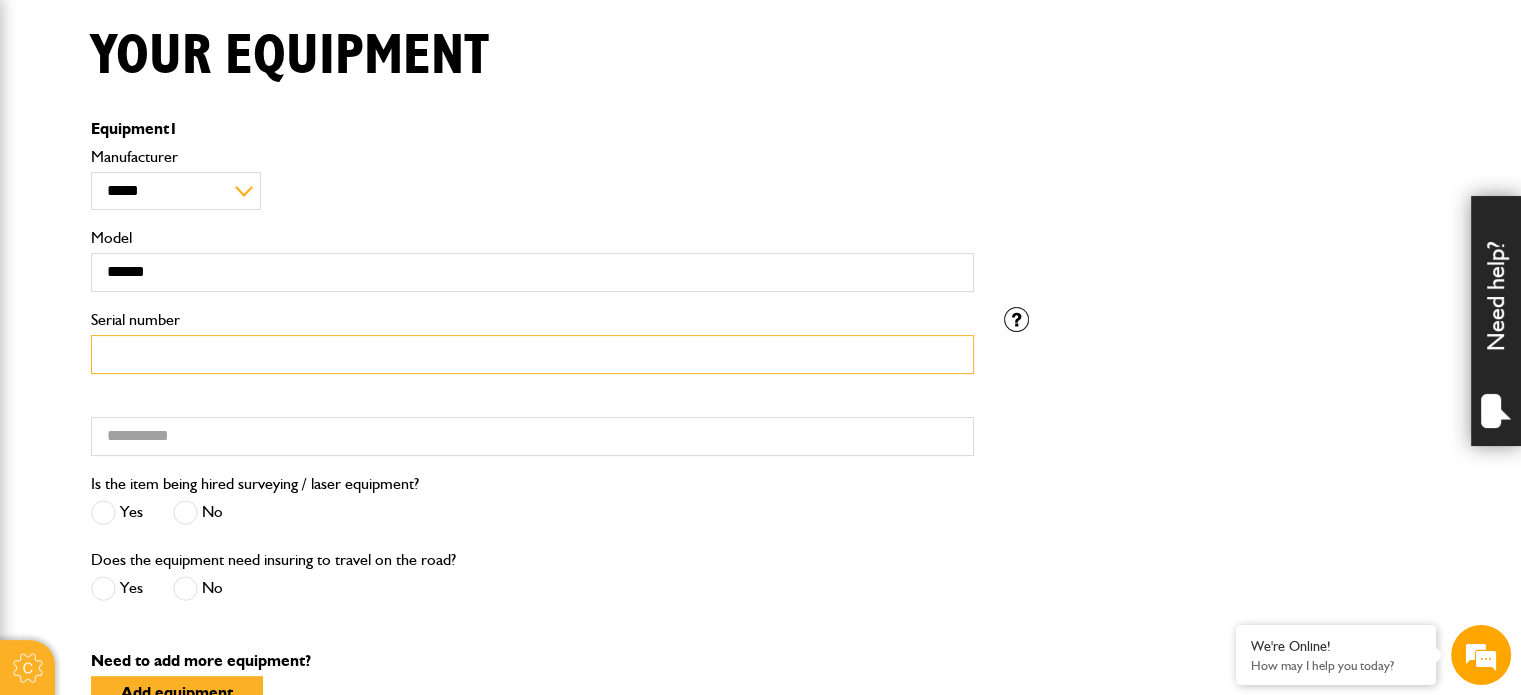 click on "Serial number" at bounding box center [532, 354] 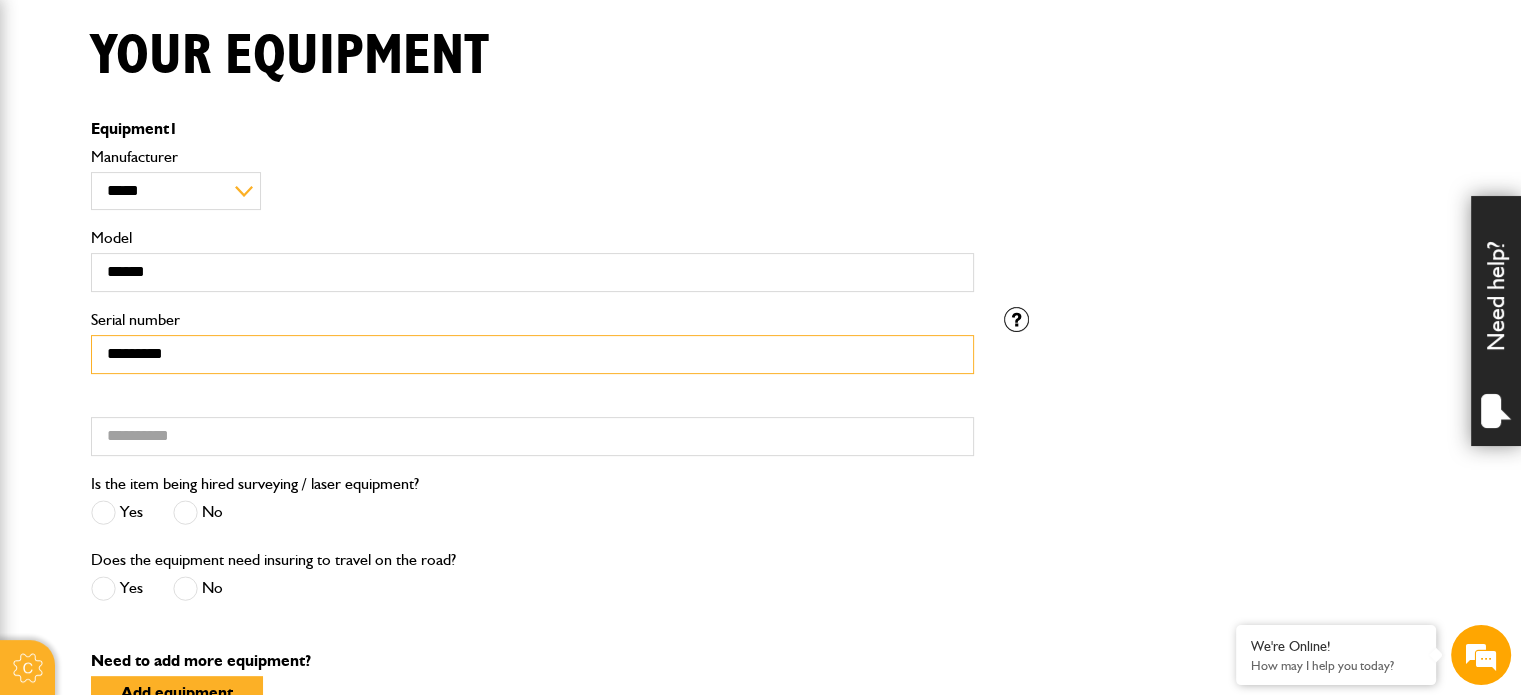 type on "*********" 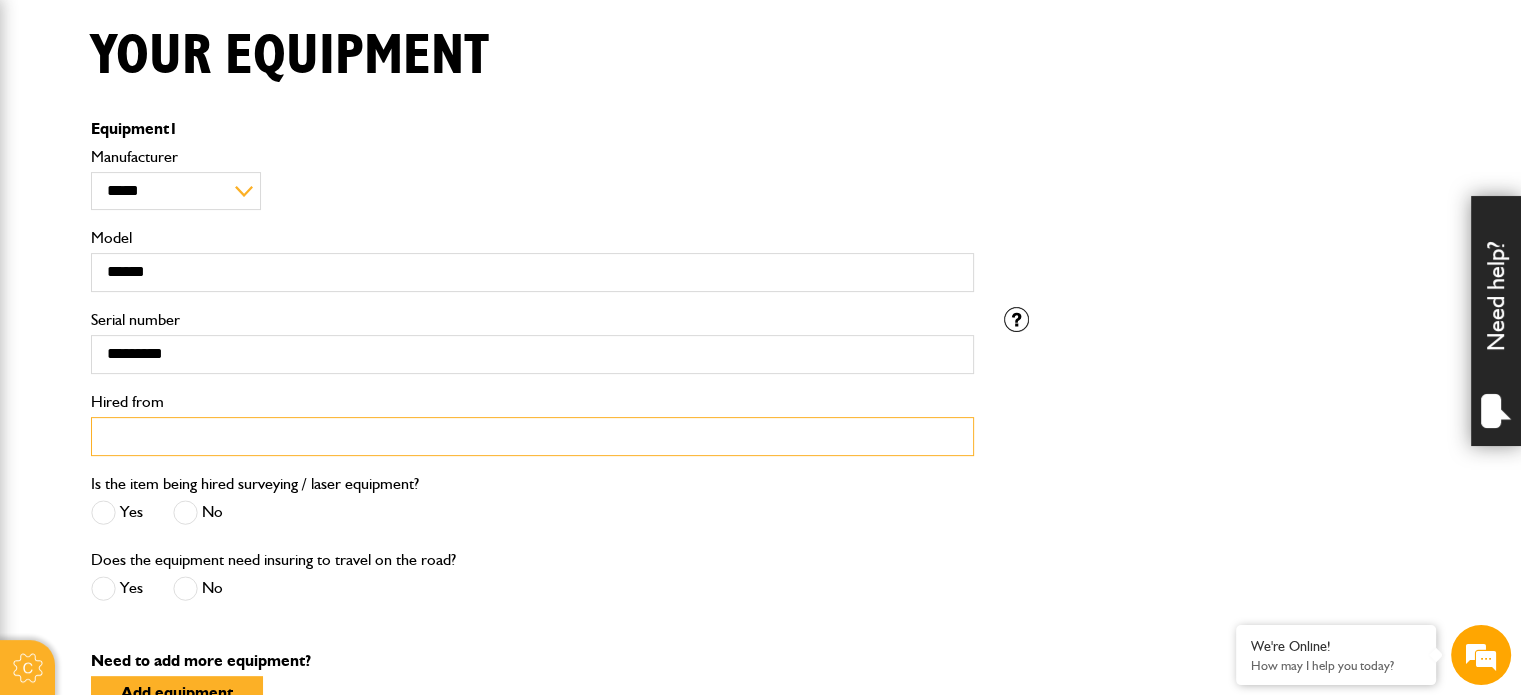 click on "Hired from" at bounding box center (532, 436) 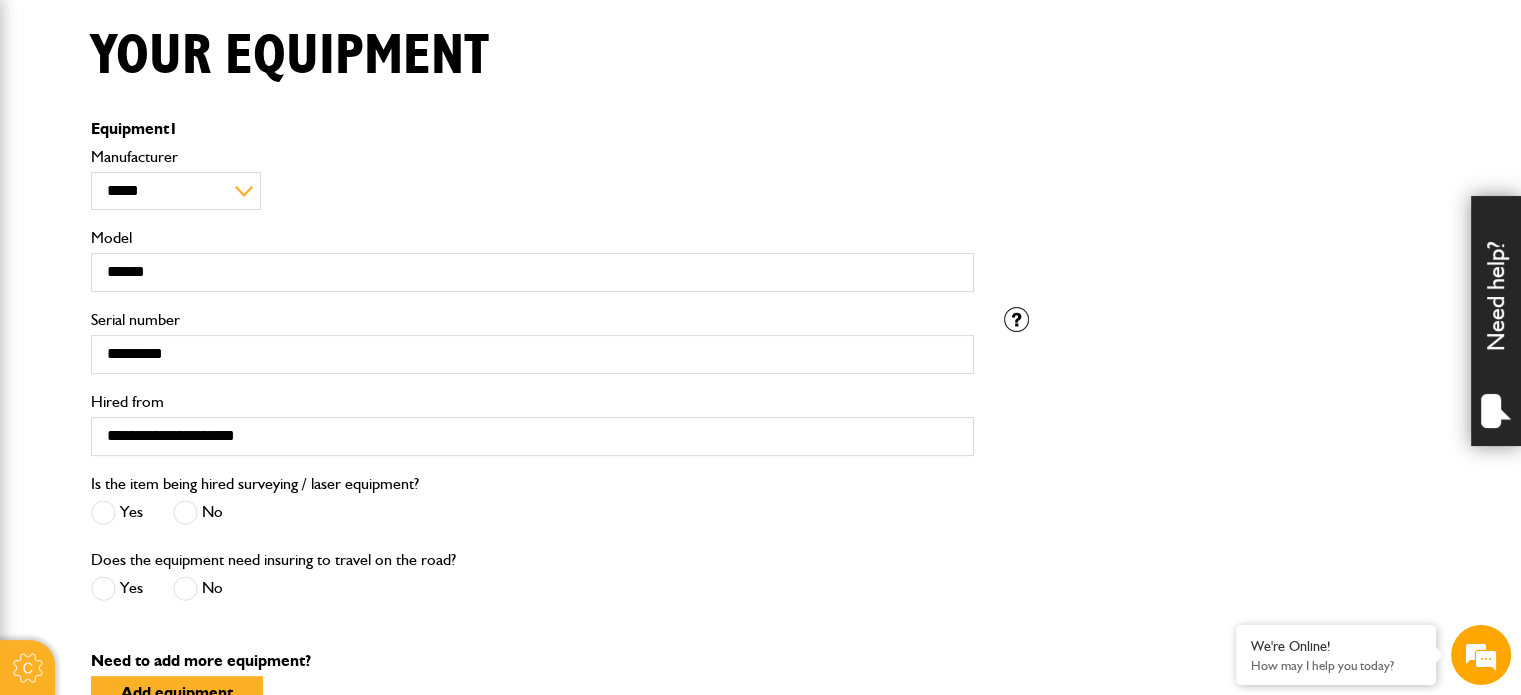 click at bounding box center [185, 512] 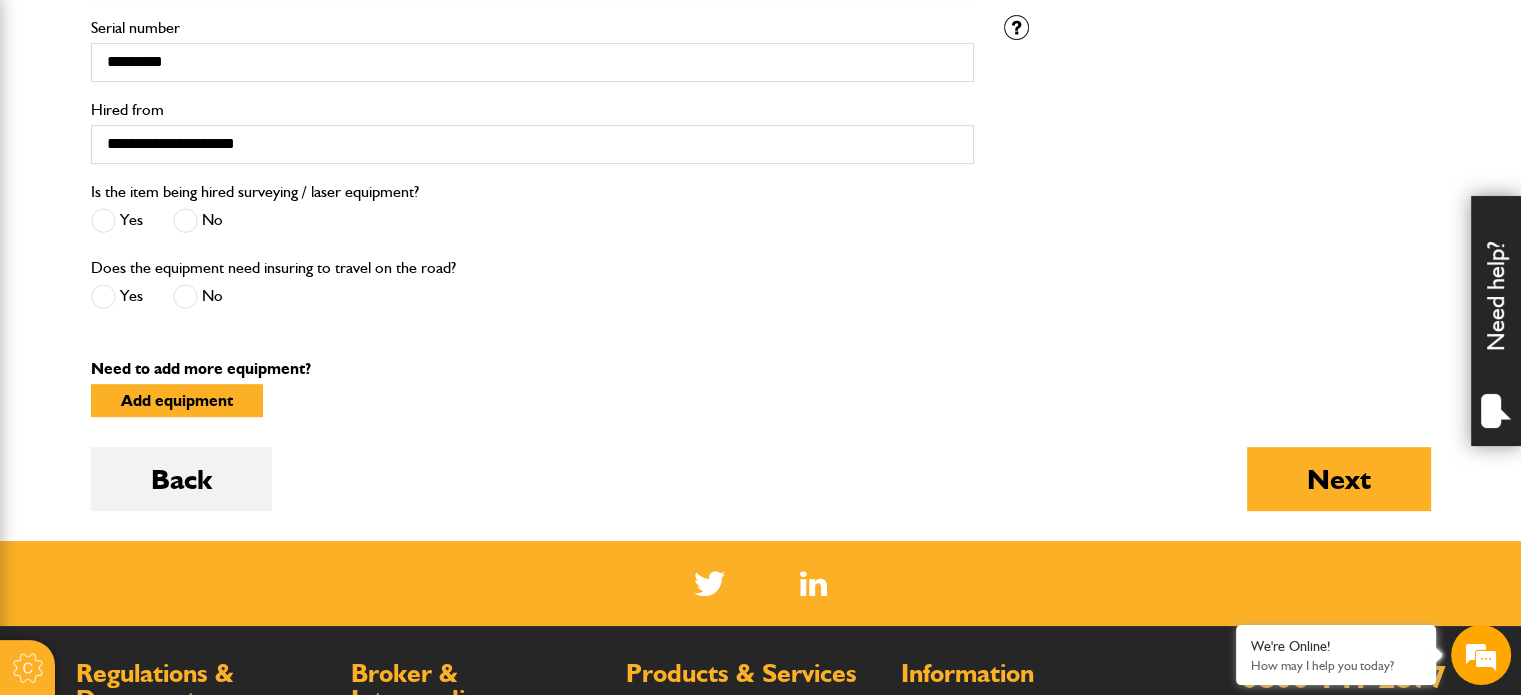 scroll, scrollTop: 800, scrollLeft: 0, axis: vertical 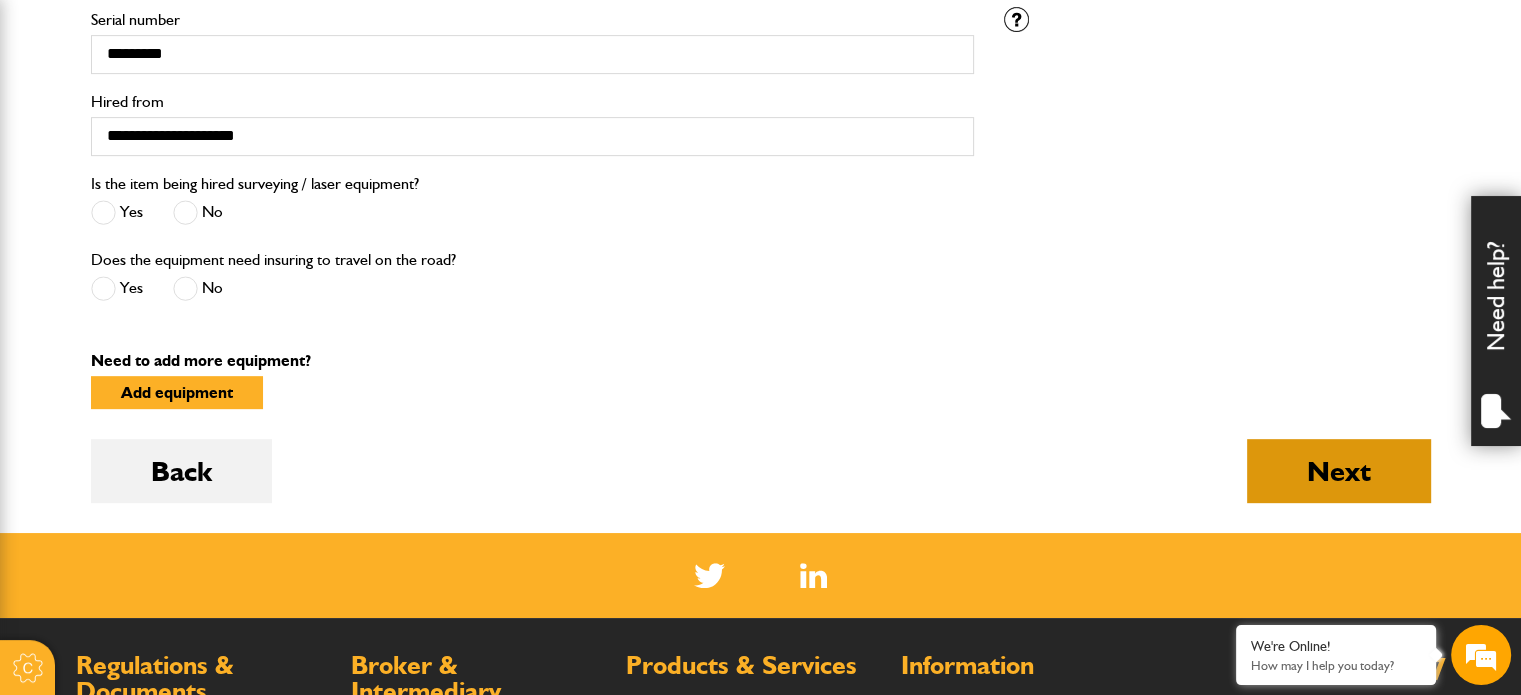 click on "Next" at bounding box center (1339, 471) 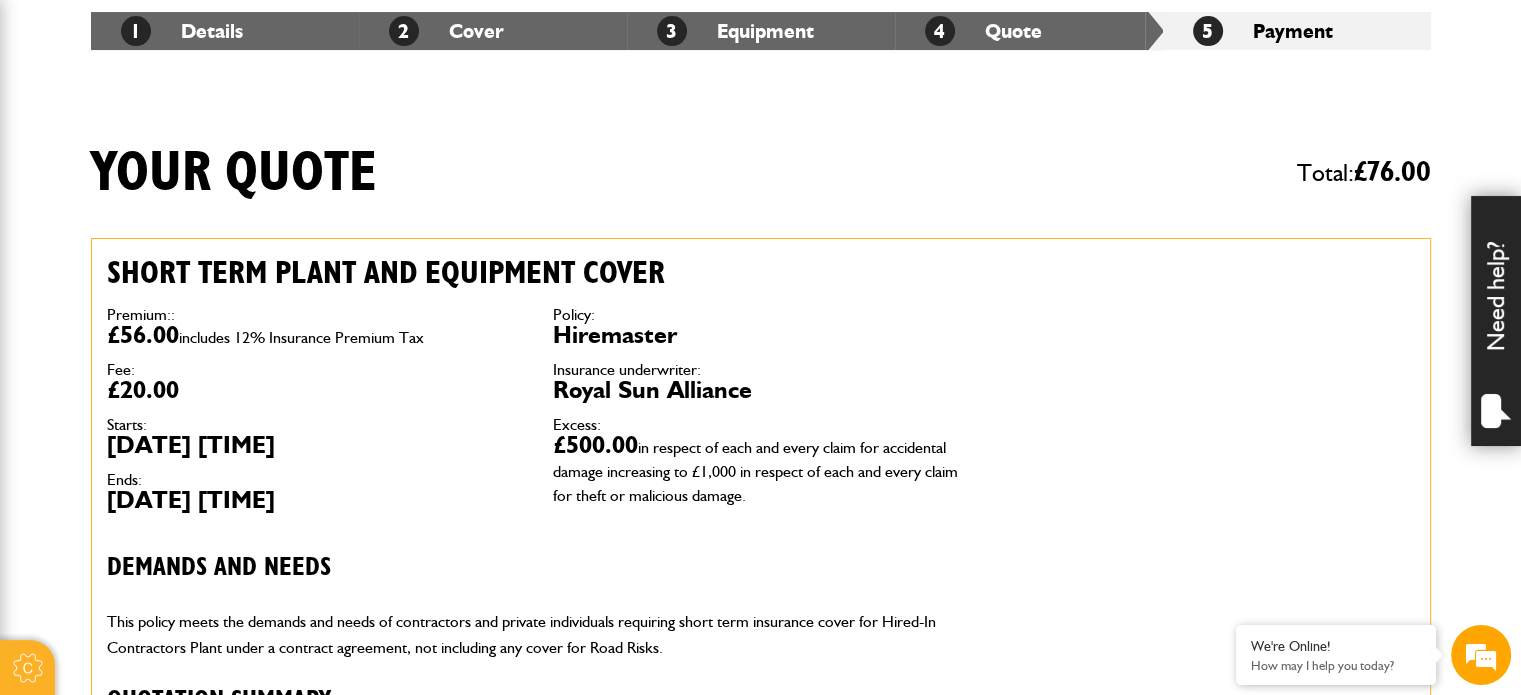 scroll, scrollTop: 500, scrollLeft: 0, axis: vertical 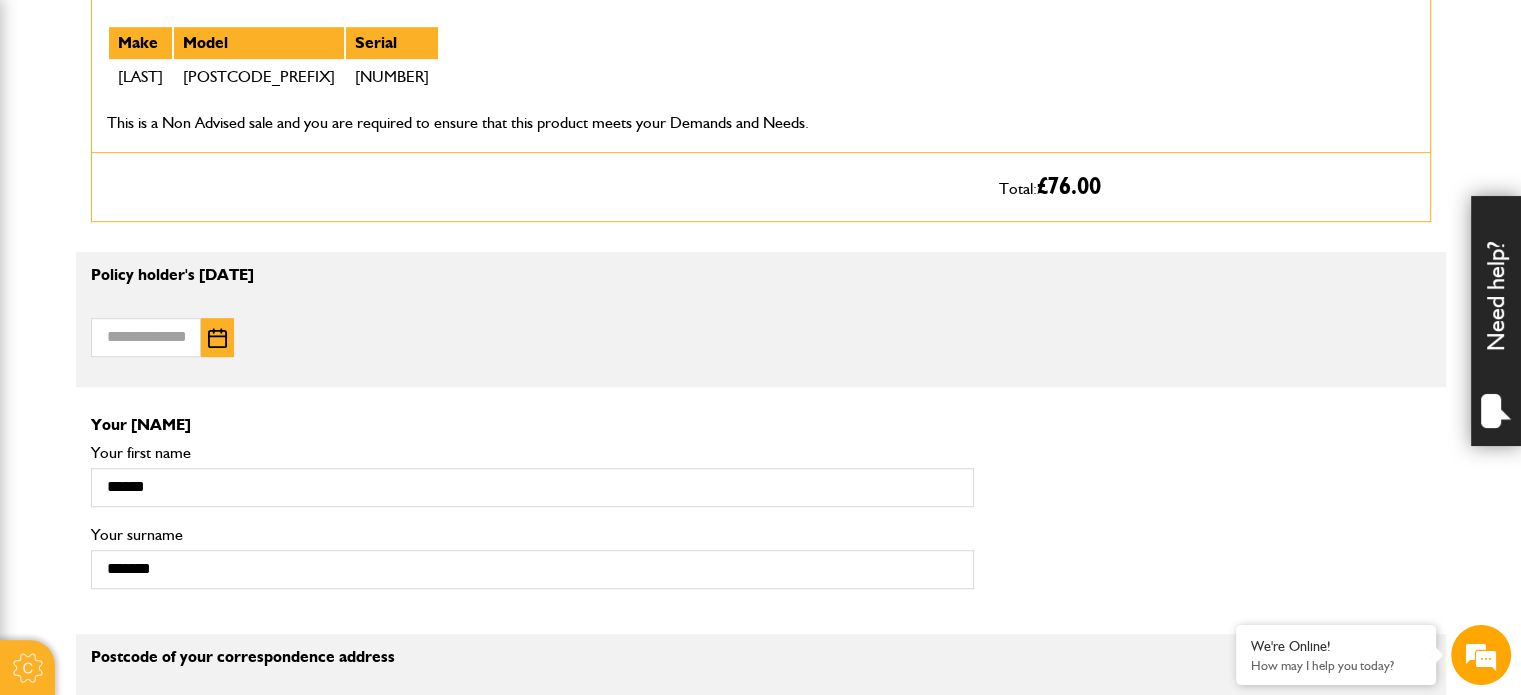 click at bounding box center (217, 338) 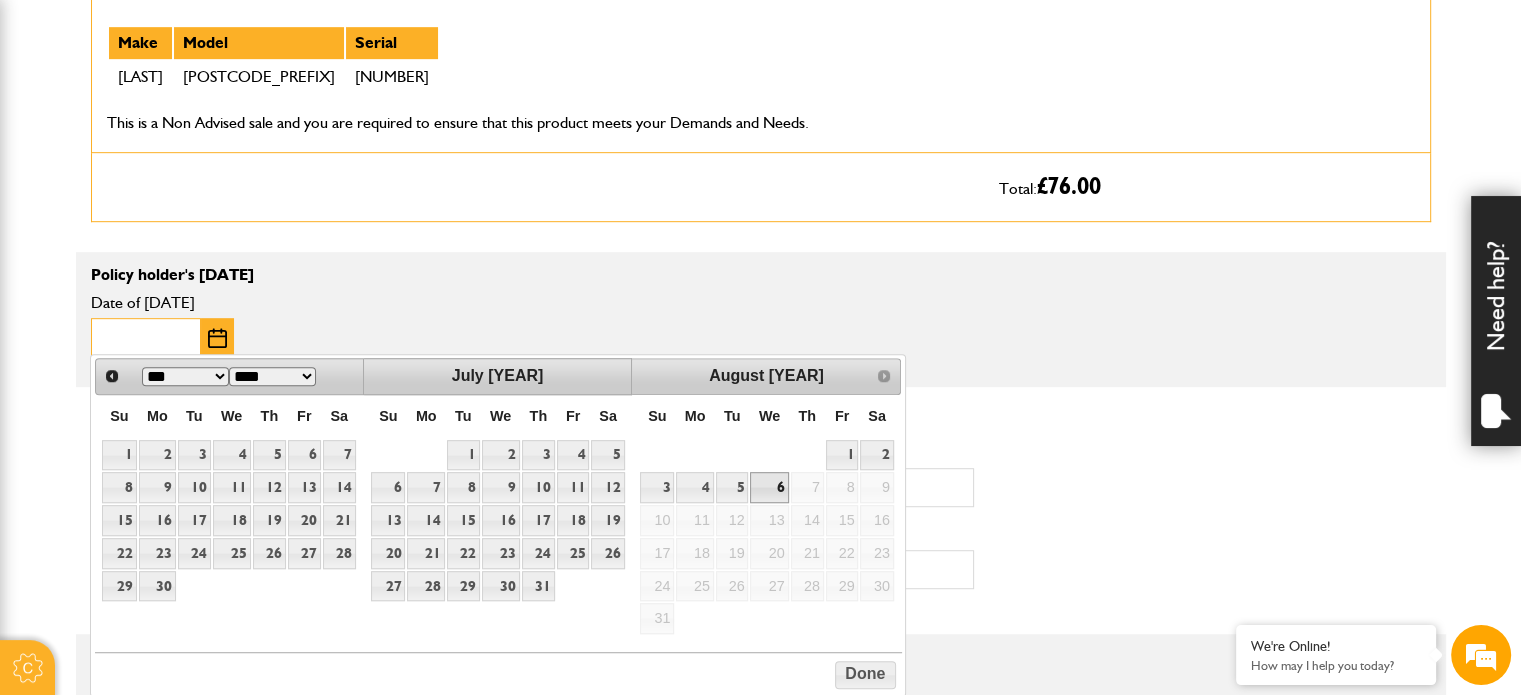 click on "Date of birth" at bounding box center [146, 337] 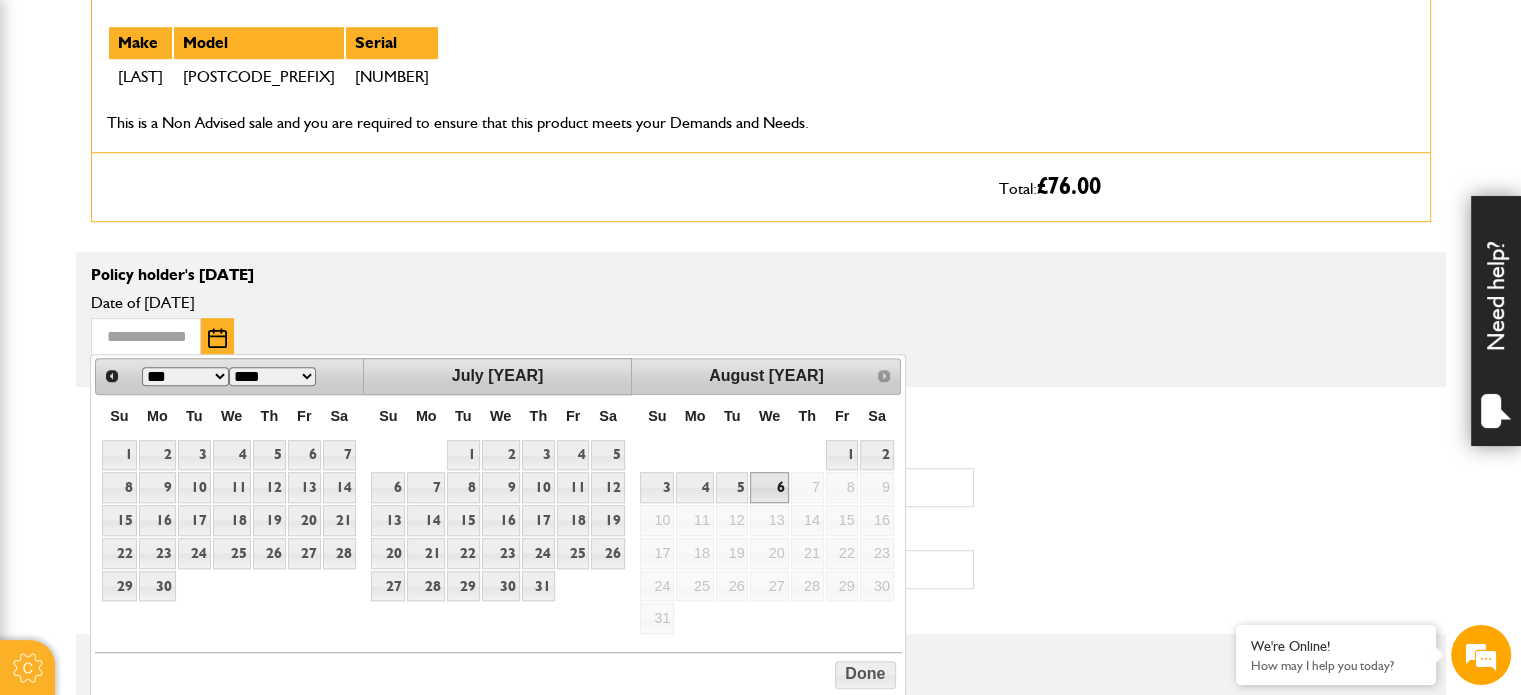 click on "**** **** **** **** **** **** **** **** **** **** **** **** **** **** **** **** **** **** **** **** **** **** **** **** **** **** **** **** **** **** **** **** **** **** **** **** **** **** **** **** **** **** **** **** **** **** **** **** **** **** **** **** **** **** **** **** **** **** **** **** **** **** **** **** **** **** **** **** **** **** **** **** **** ****" at bounding box center (272, 376) 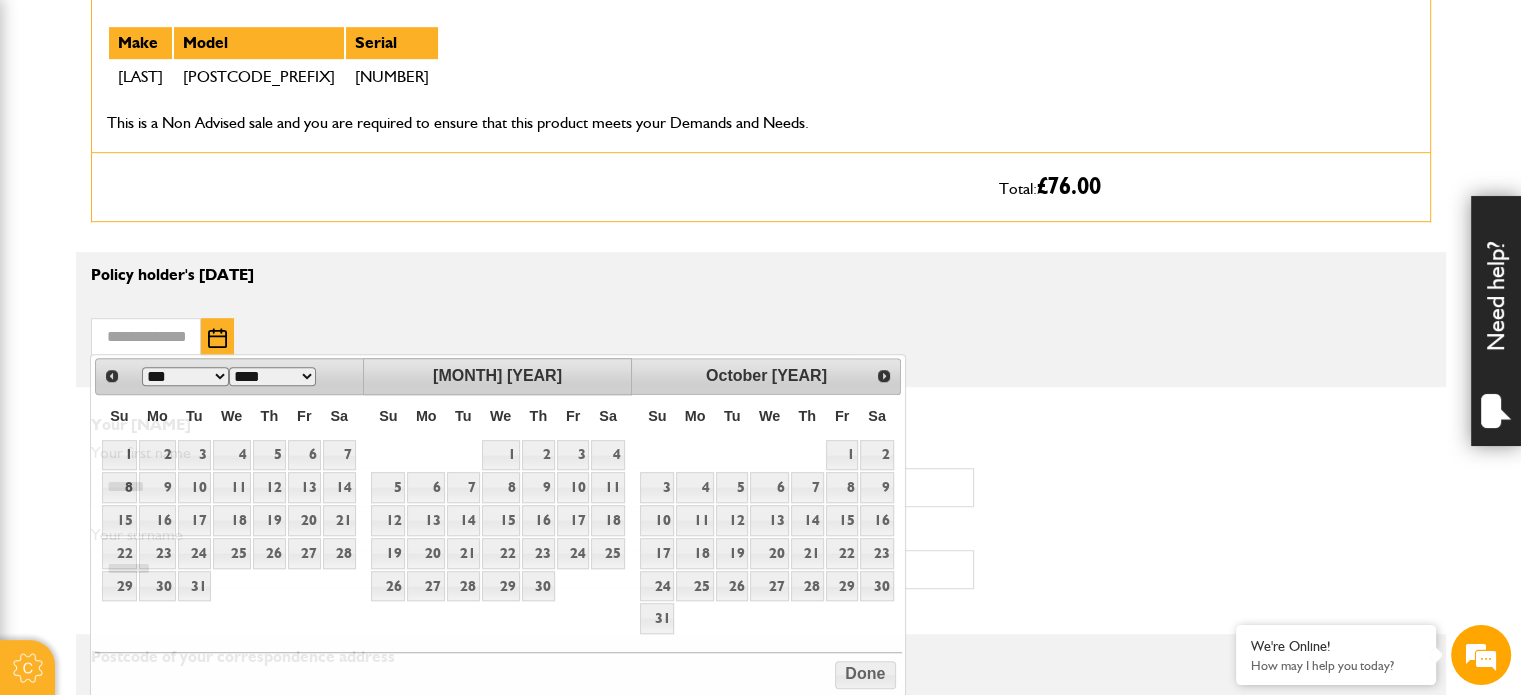 drag, startPoint x: 572, startPoint y: 258, endPoint x: 424, endPoint y: 352, distance: 175.32826 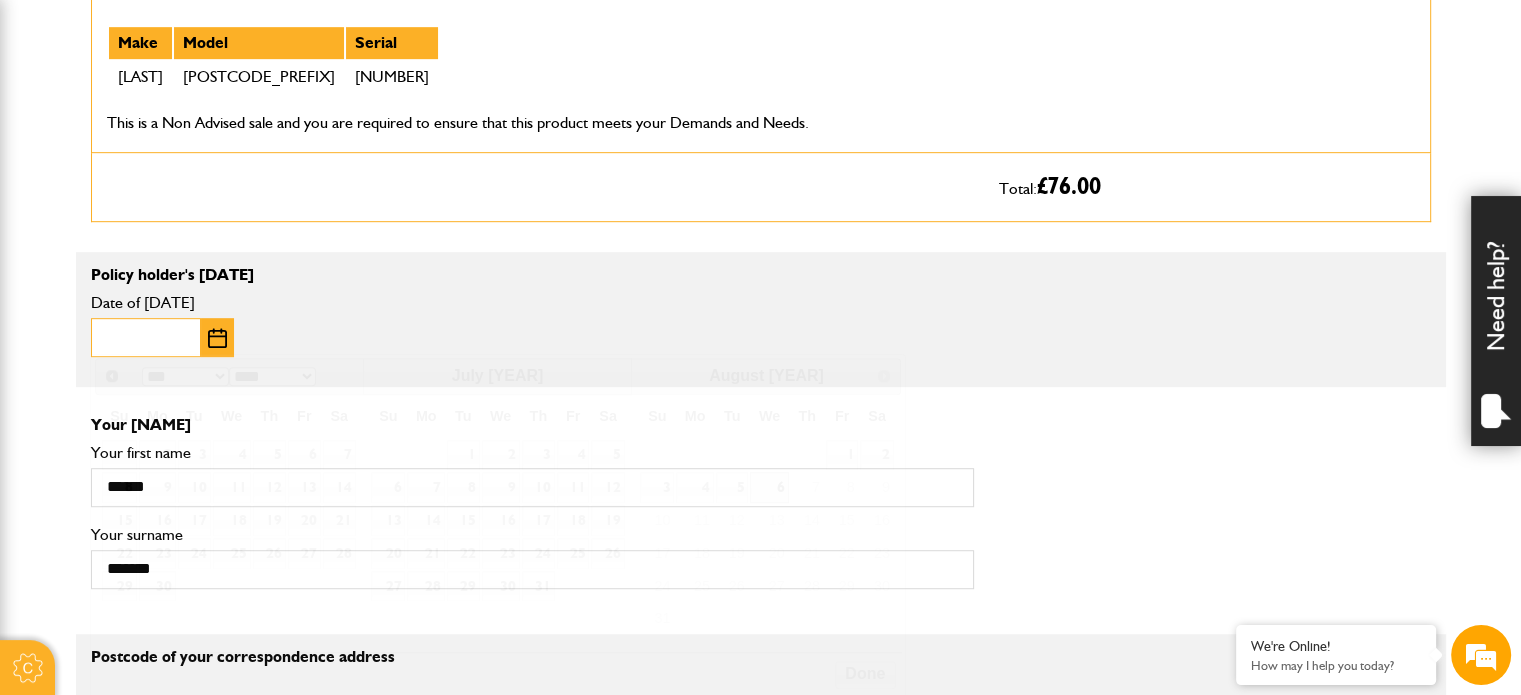 click on "Date of birth" at bounding box center [146, 337] 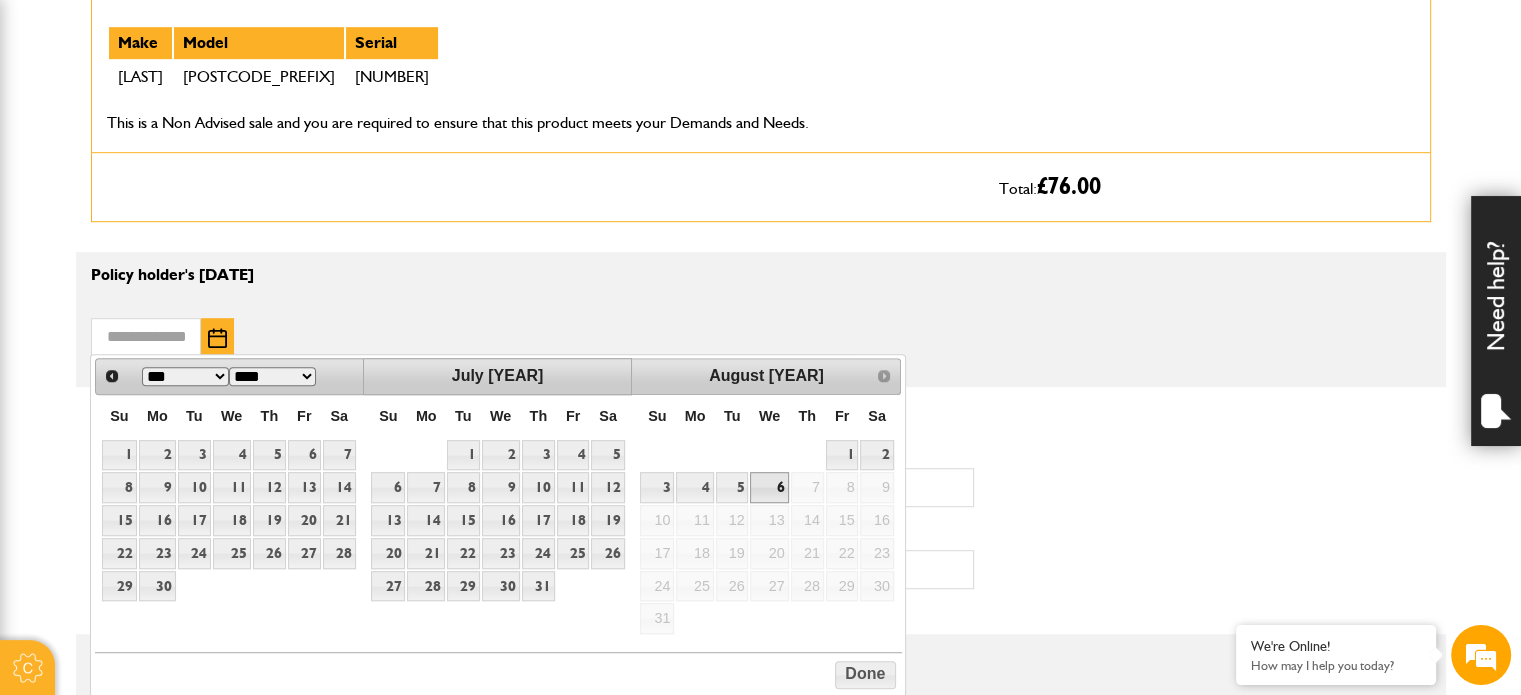 click at bounding box center [217, 338] 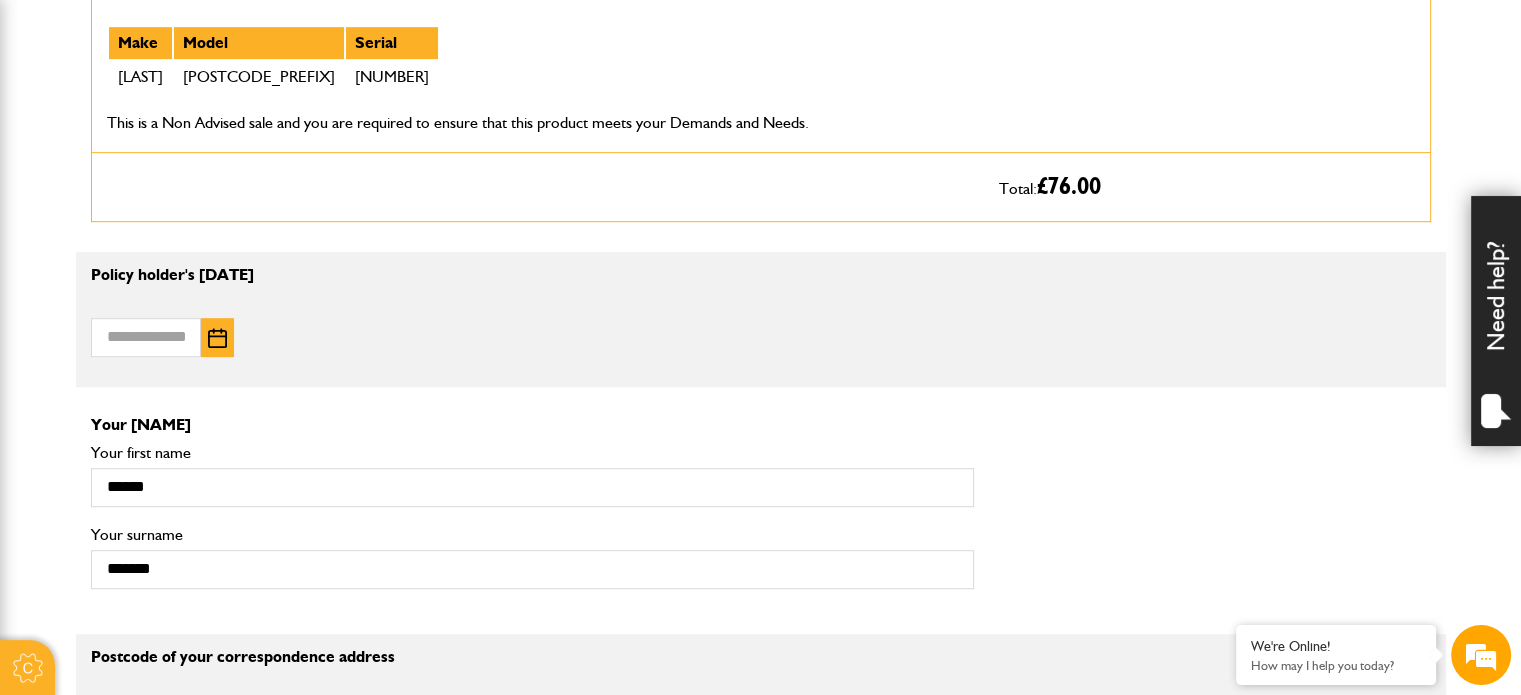 click at bounding box center [217, 338] 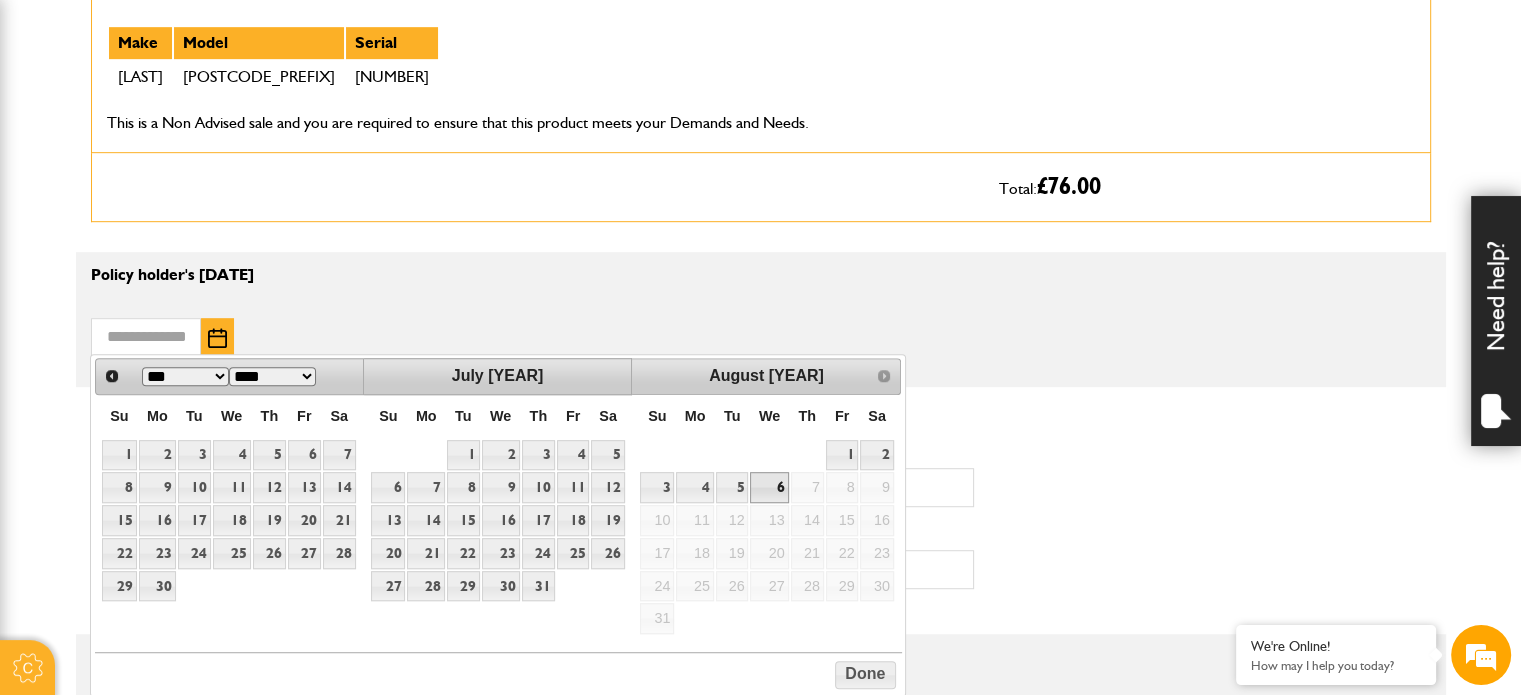 click on "**** **** **** **** **** **** **** **** **** **** **** **** **** **** **** **** **** **** **** **** **** **** **** **** **** **** **** **** **** **** **** **** **** **** **** **** **** **** **** **** **** **** **** **** **** **** **** **** **** **** **** **** **** **** **** **** **** **** **** **** **** **** **** **** **** **** **** **** **** **** **** **** **** ****" at bounding box center (272, 376) 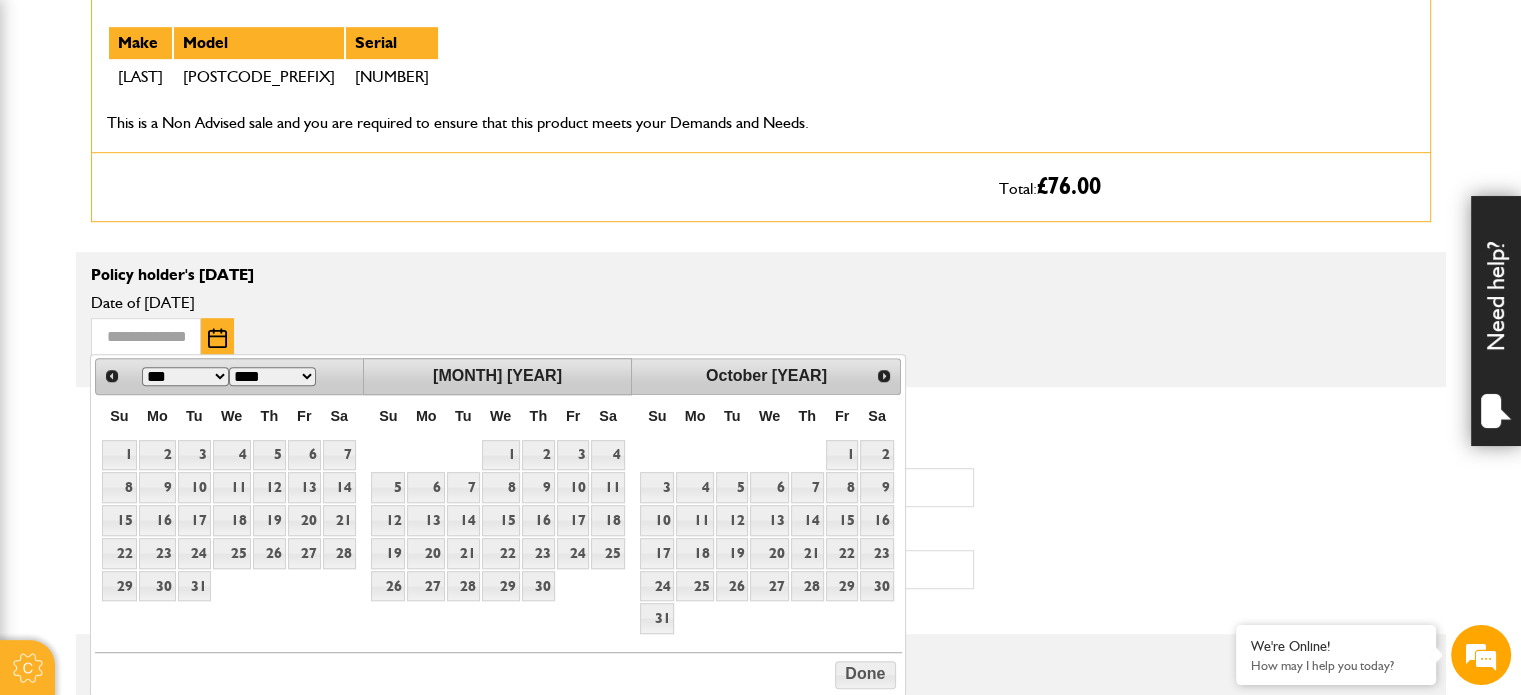 click on "*** *** *** *** *** *** *** *** *** *** *** *** **** **** **** **** **** **** **** **** **** **** **** **** **** **** **** **** **** **** **** **** **** **** **** **** **** **** **** **** **** **** **** **** **** **** **** **** **** **** **** **** **** **** **** **** **** **** **** **** **** **** **** **** **** **** **** **** **** **** **** **** **** **** **** **** **** **** **** **** **** **** **** **** **** ****" at bounding box center [228, 376] 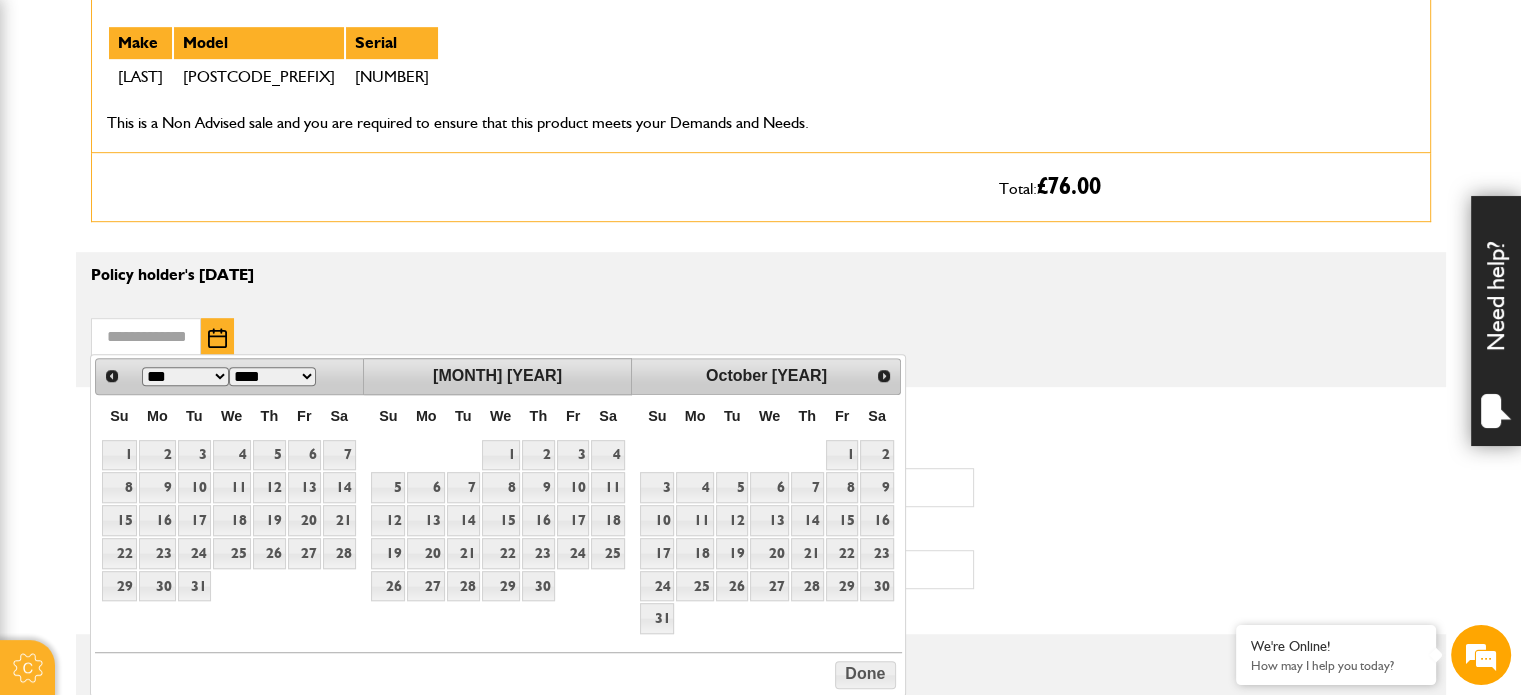 click on "*** *** *** *** *** *** *** *** *** *** *** ***" at bounding box center [185, 376] 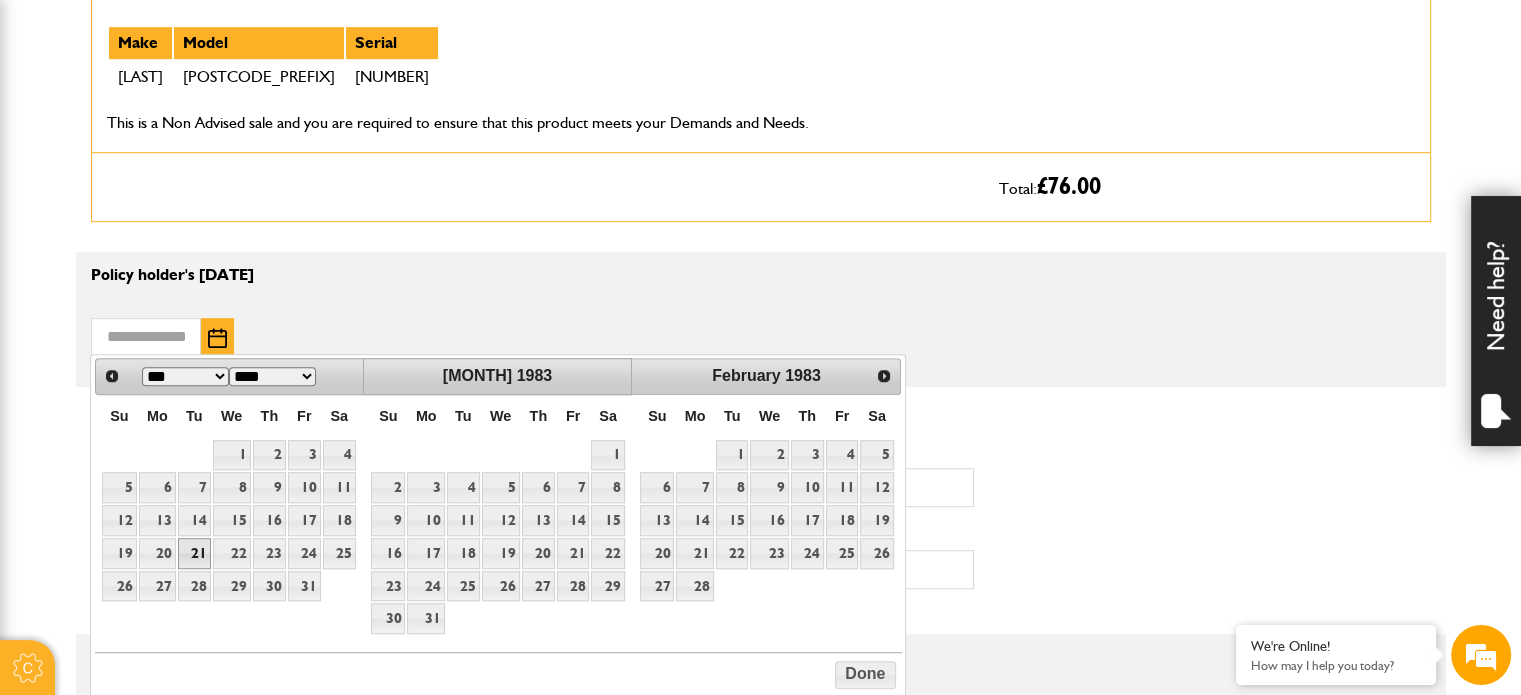 click on "21" at bounding box center (194, 553) 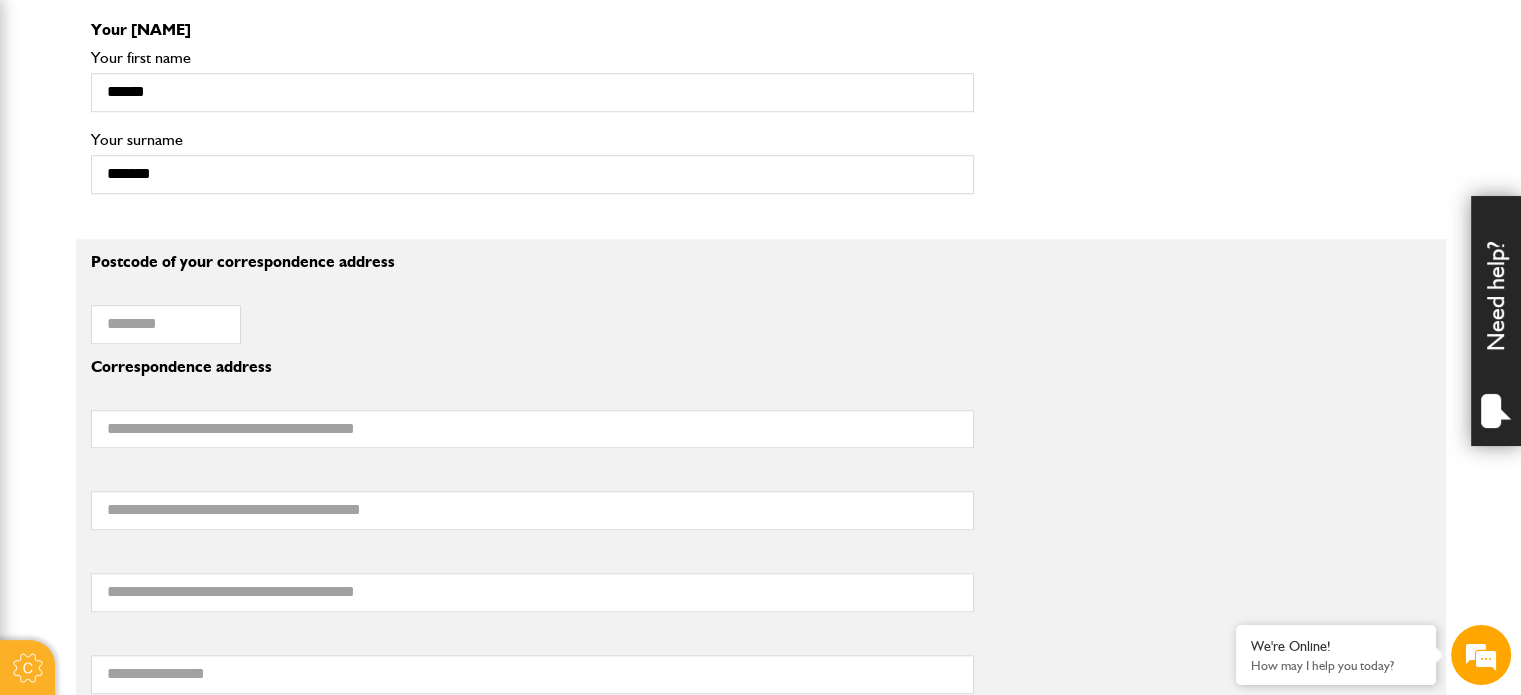 scroll, scrollTop: 1500, scrollLeft: 0, axis: vertical 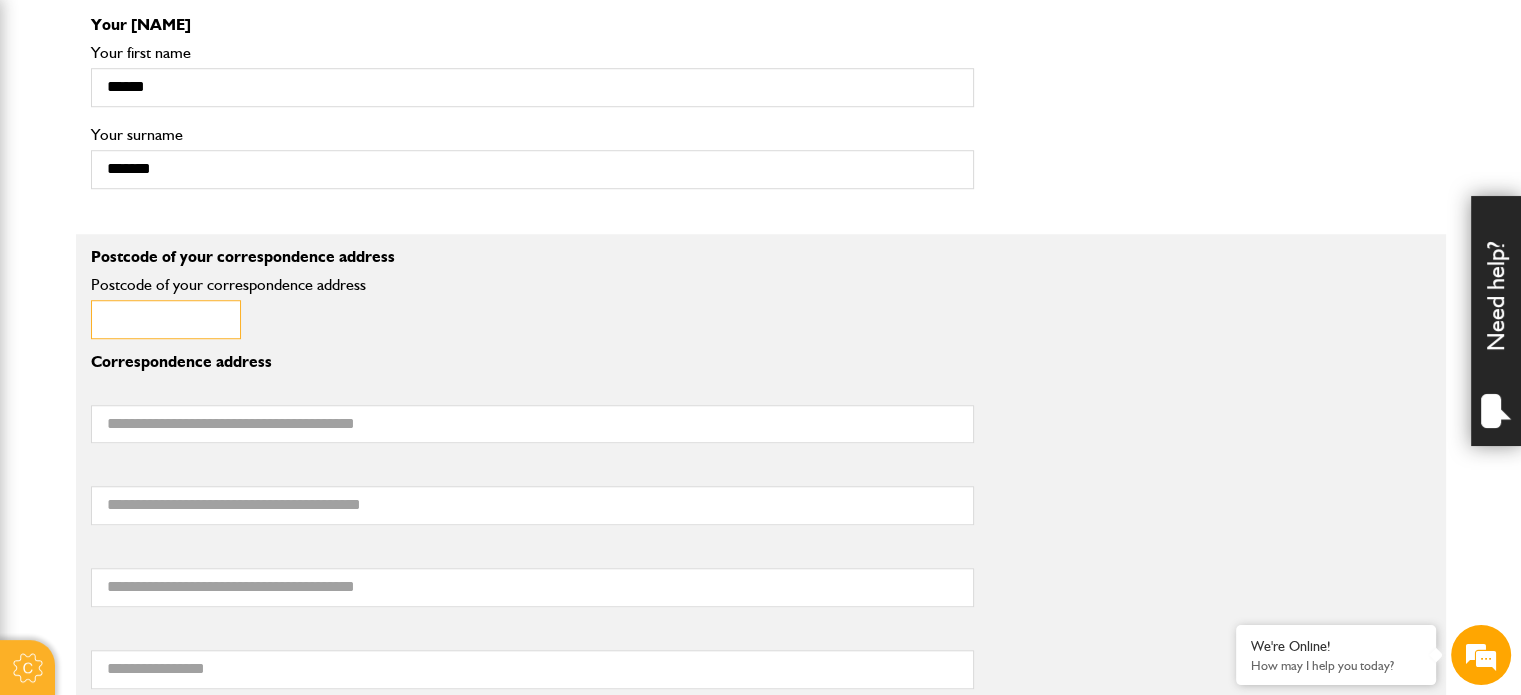 click on "Postcode of your correspondence address" at bounding box center (166, 319) 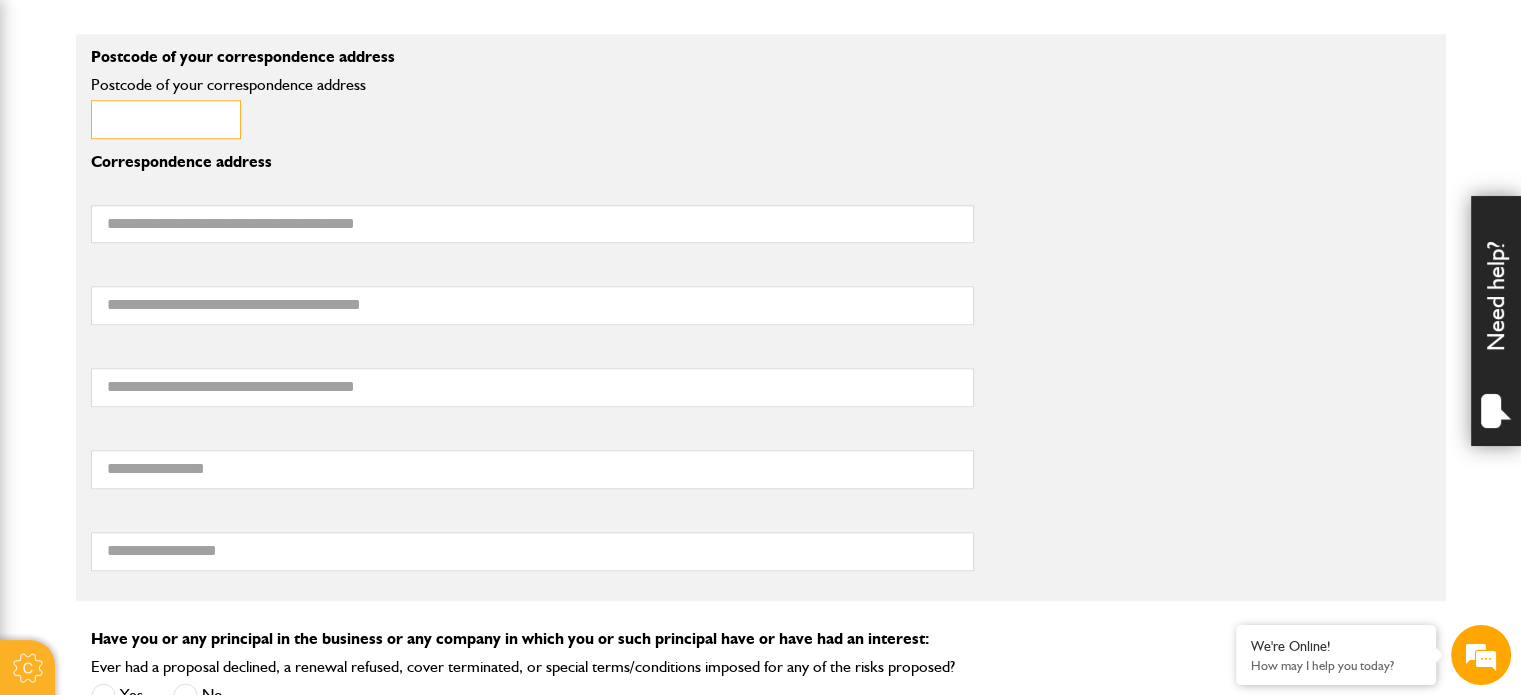 scroll, scrollTop: 2100, scrollLeft: 0, axis: vertical 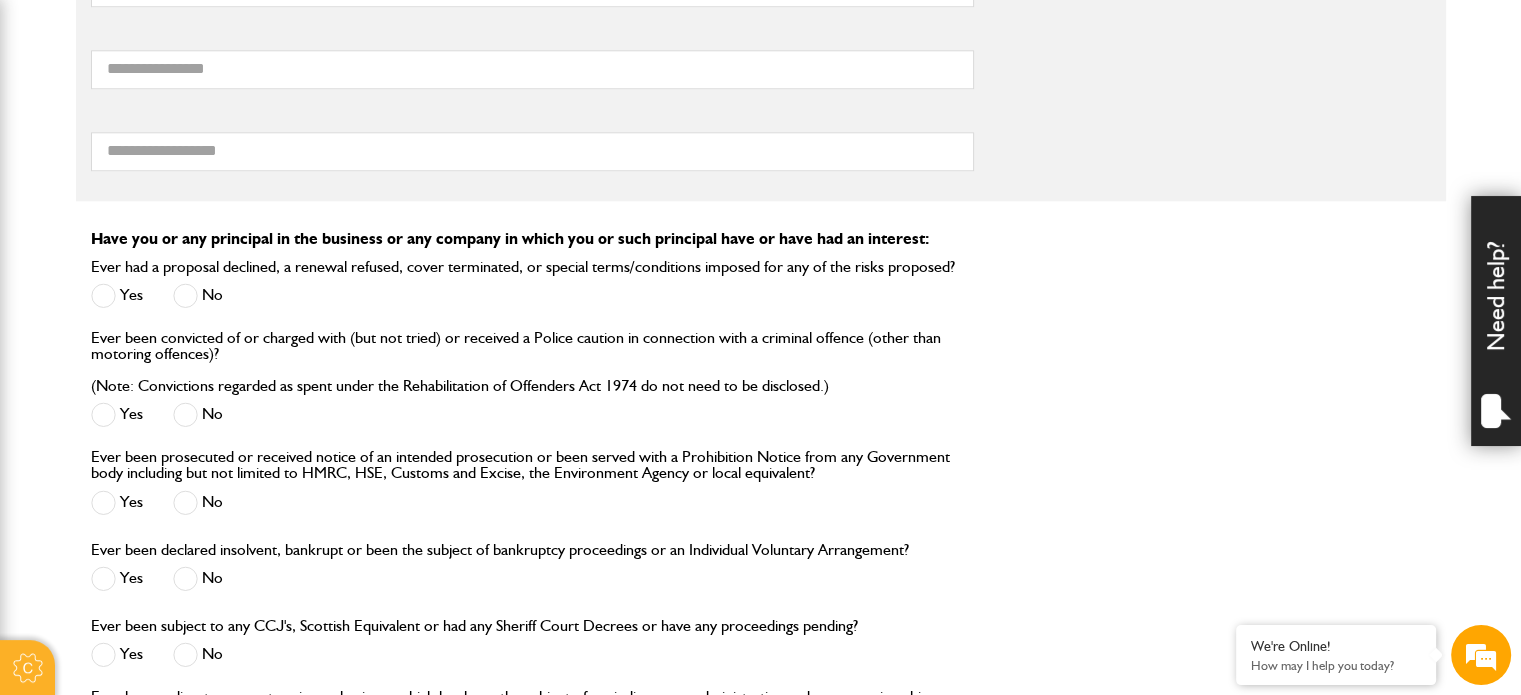 click at bounding box center (185, 295) 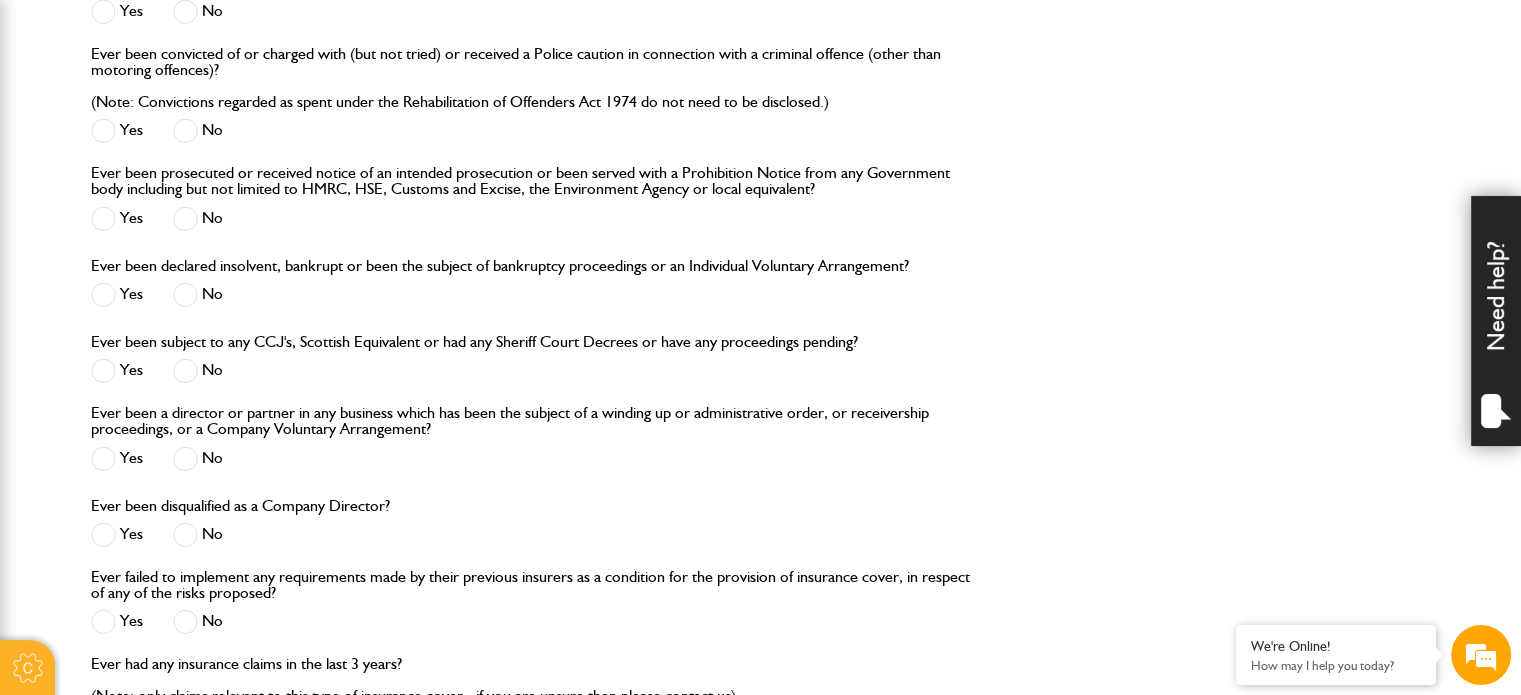 scroll, scrollTop: 2400, scrollLeft: 0, axis: vertical 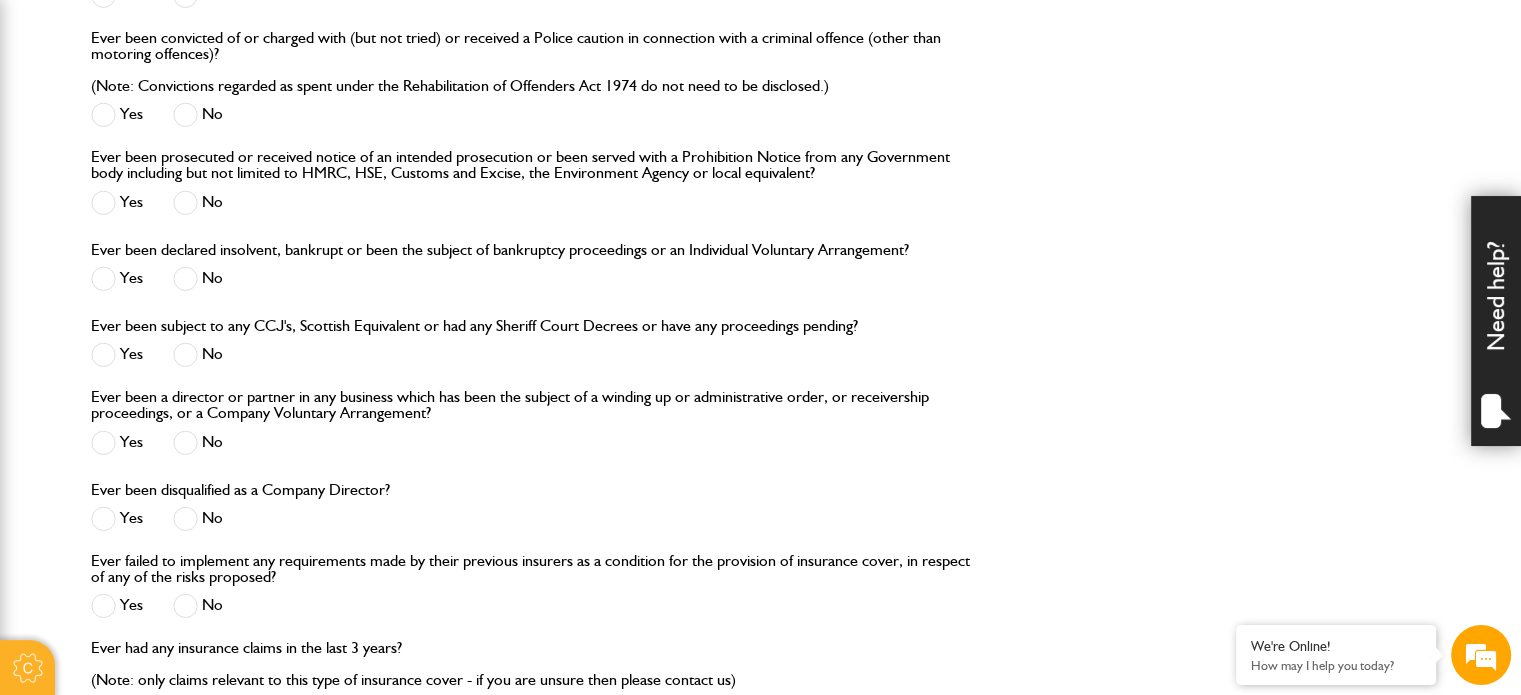 click at bounding box center (185, 354) 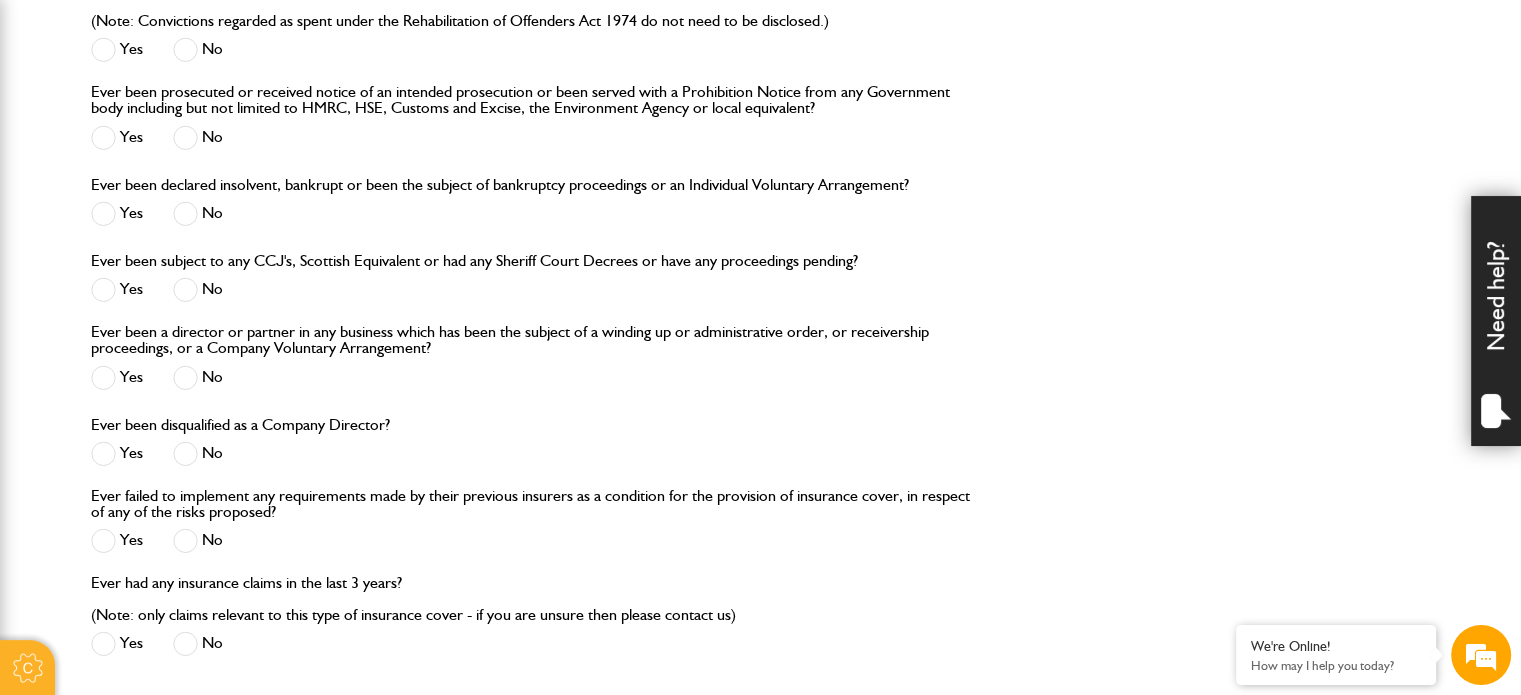 scroll, scrollTop: 2500, scrollLeft: 0, axis: vertical 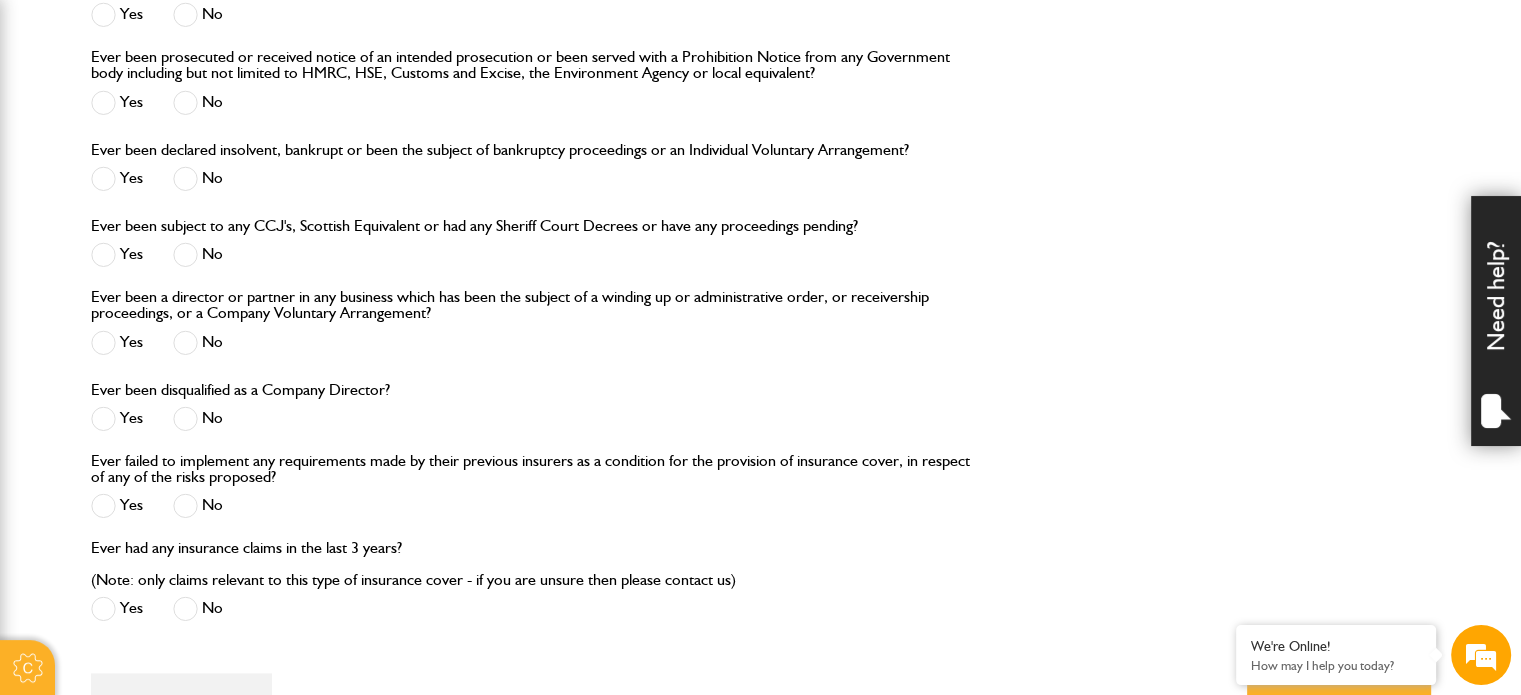 click at bounding box center [185, 505] 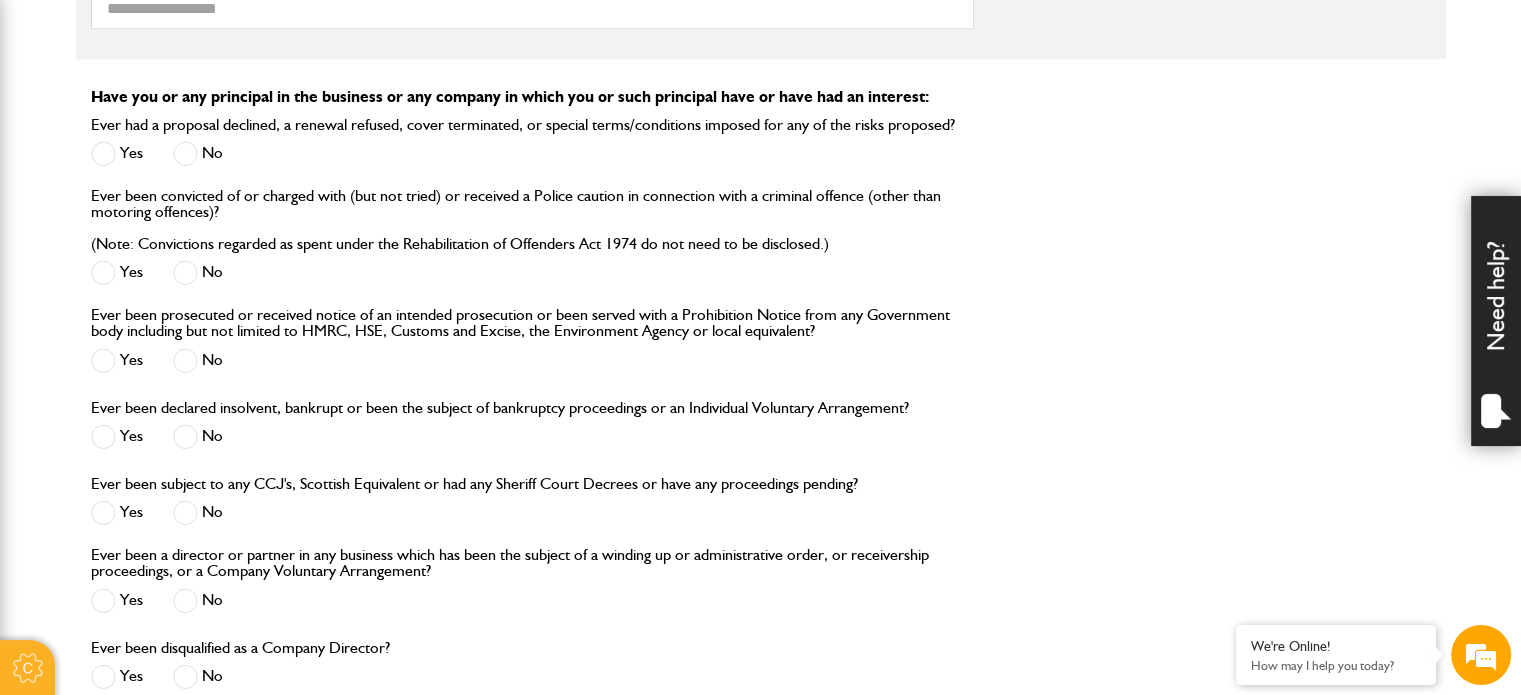 scroll, scrollTop: 2116, scrollLeft: 0, axis: vertical 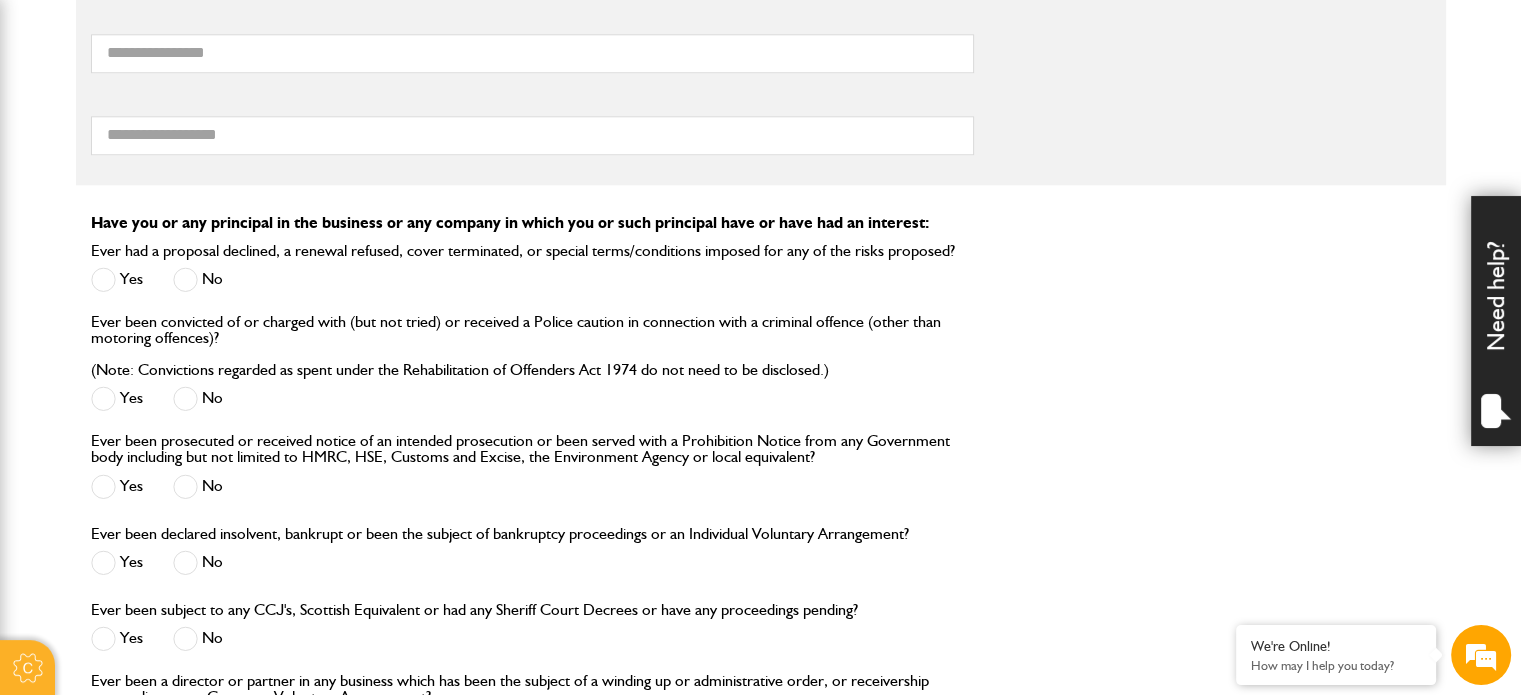 click at bounding box center [185, 562] 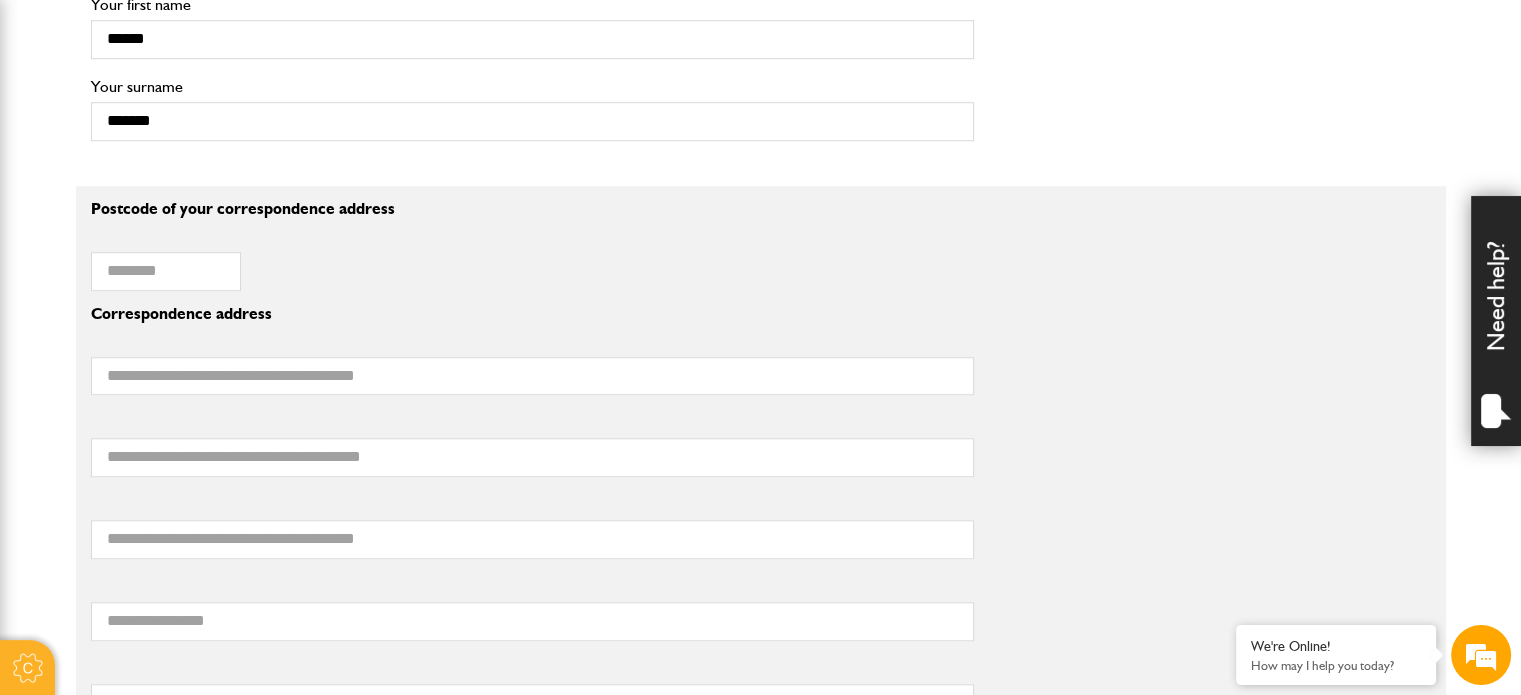 scroll, scrollTop: 1539, scrollLeft: 0, axis: vertical 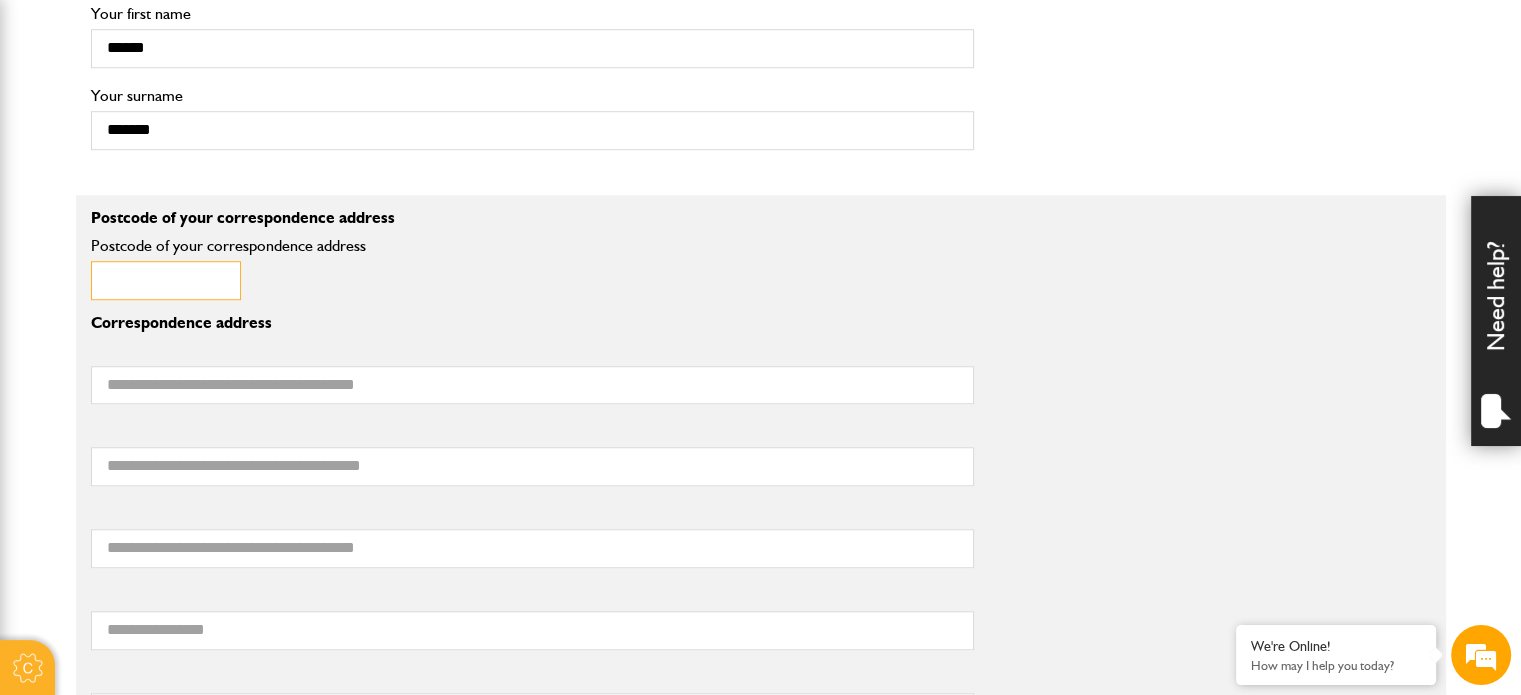 click on "Postcode of your correspondence address" at bounding box center (166, 280) 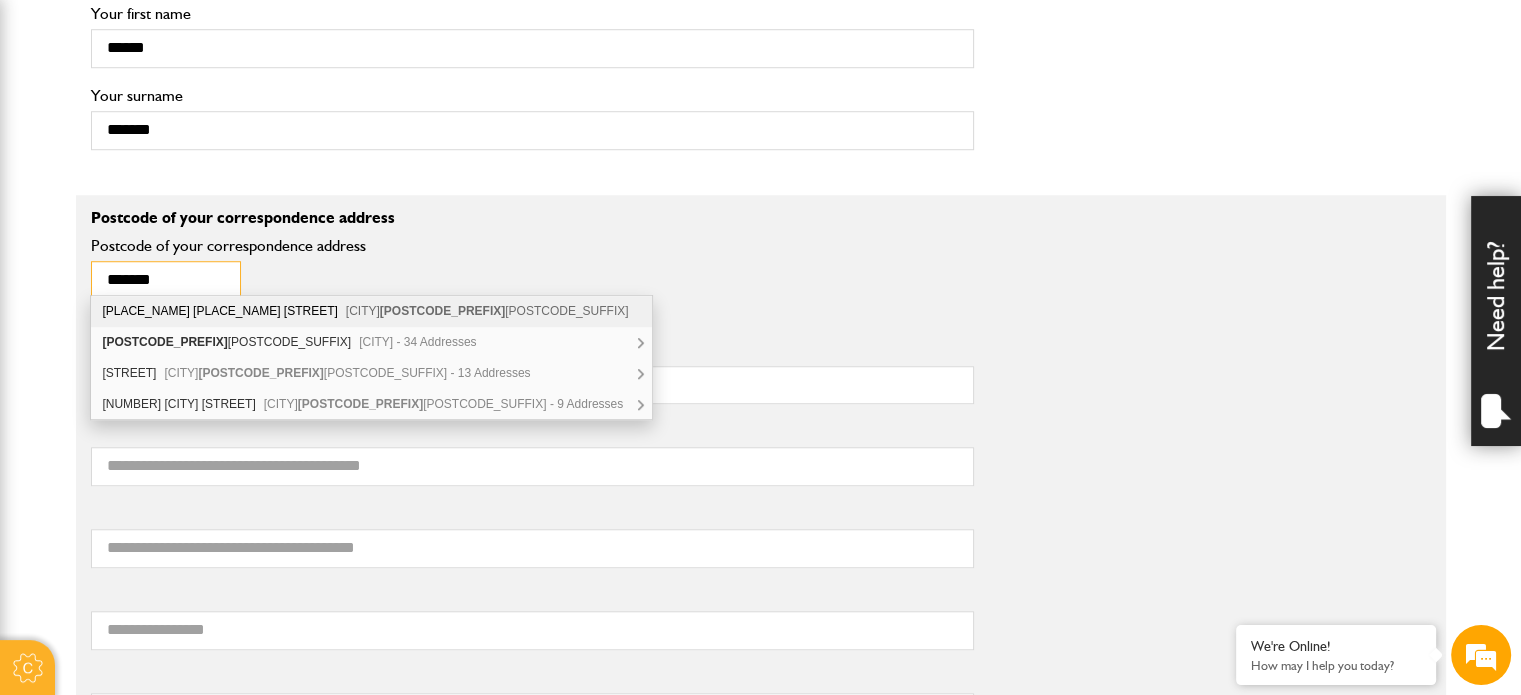 drag, startPoint x: 174, startPoint y: 270, endPoint x: 50, endPoint y: 273, distance: 124.036285 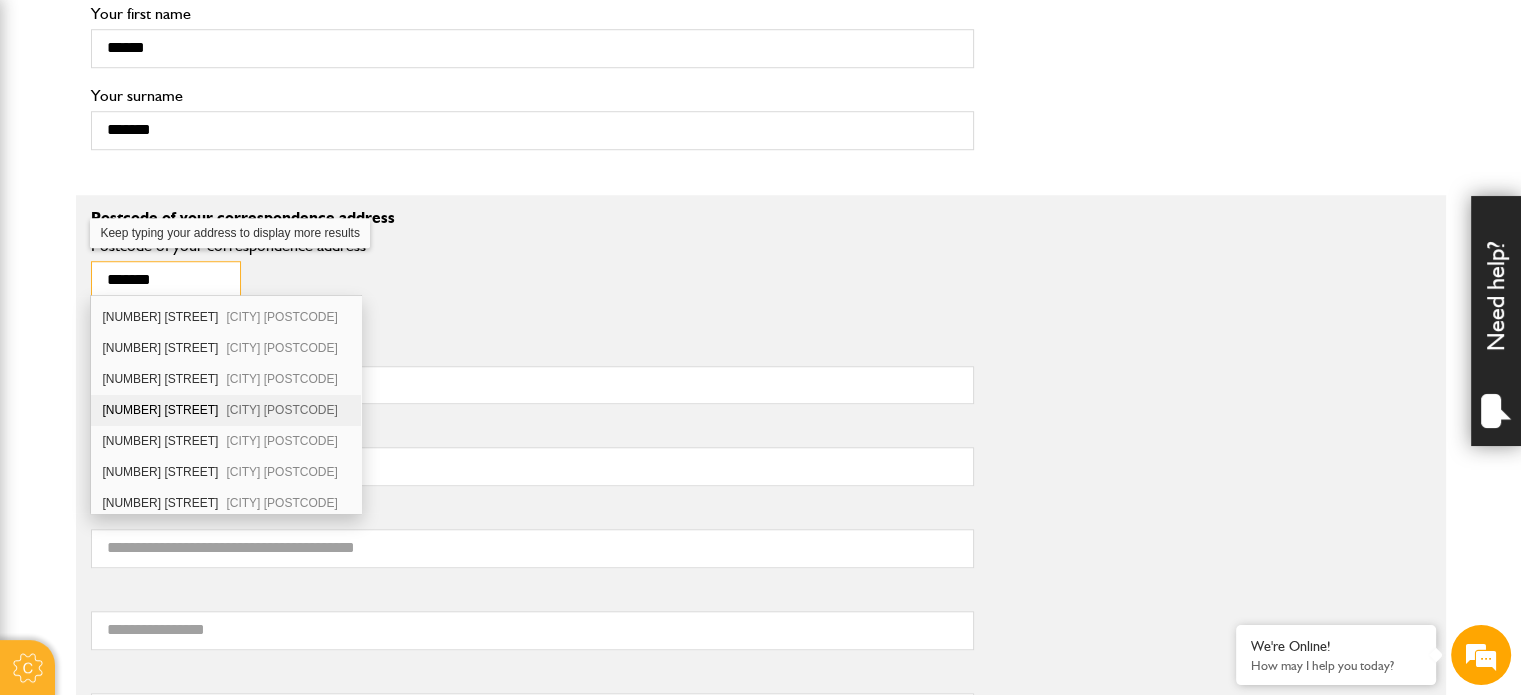 scroll, scrollTop: 100, scrollLeft: 0, axis: vertical 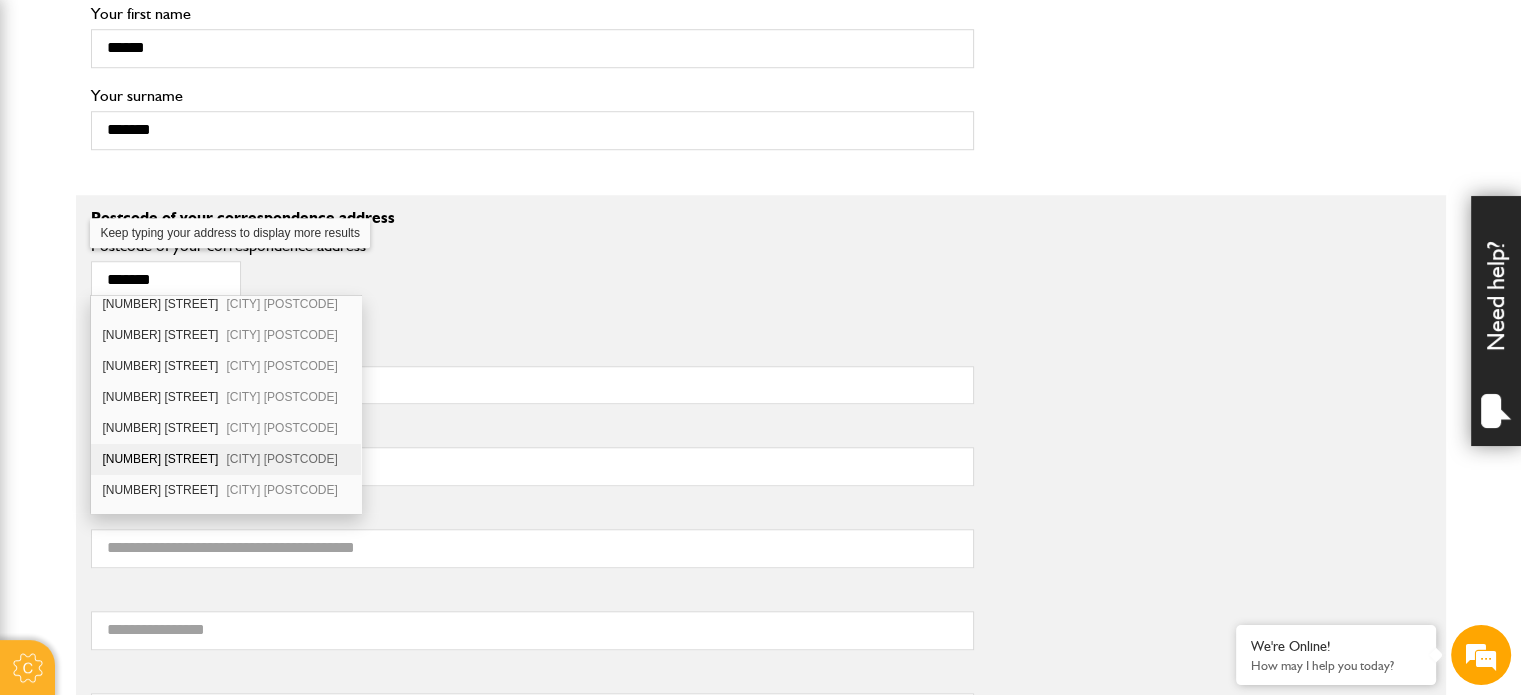 click on "11 Heath Hill Drive Bacup OL13 0SG" at bounding box center [225, 459] 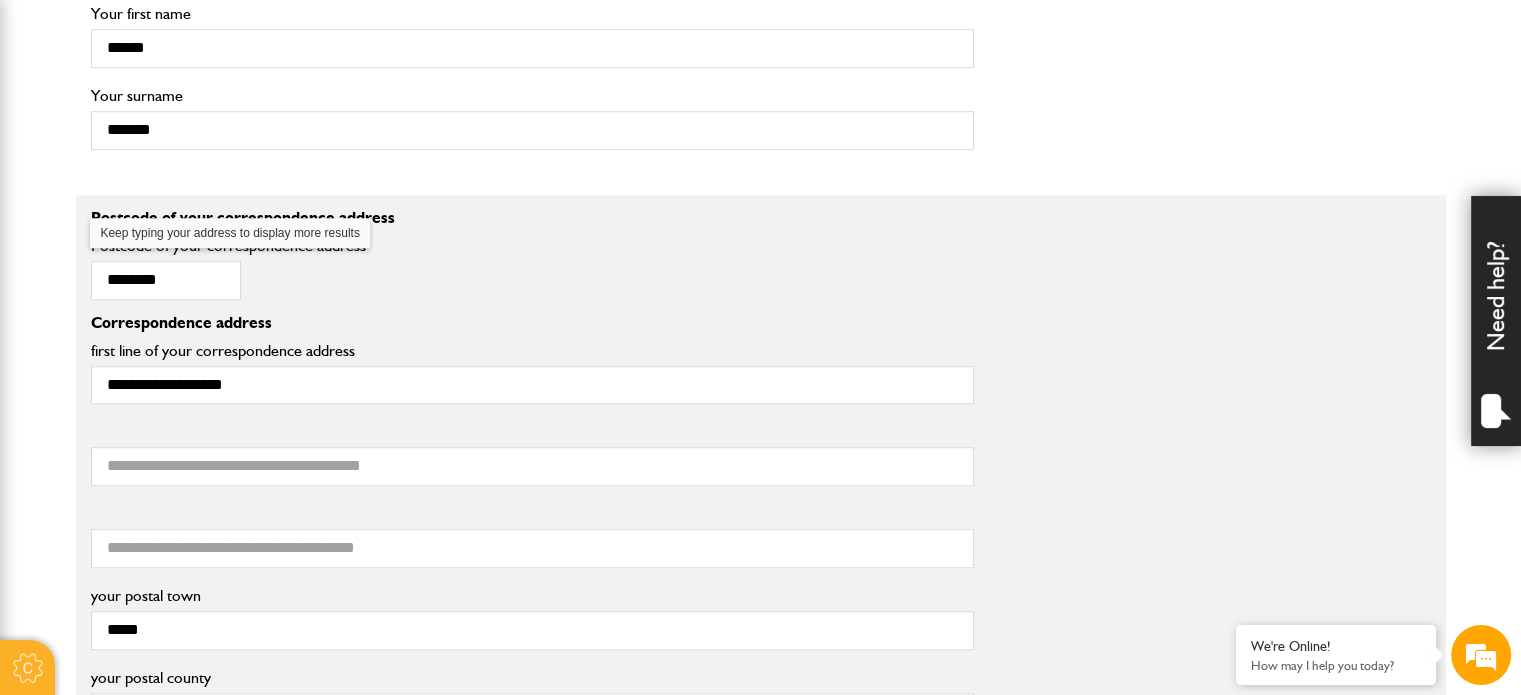 click on "**********" at bounding box center (761, 367) 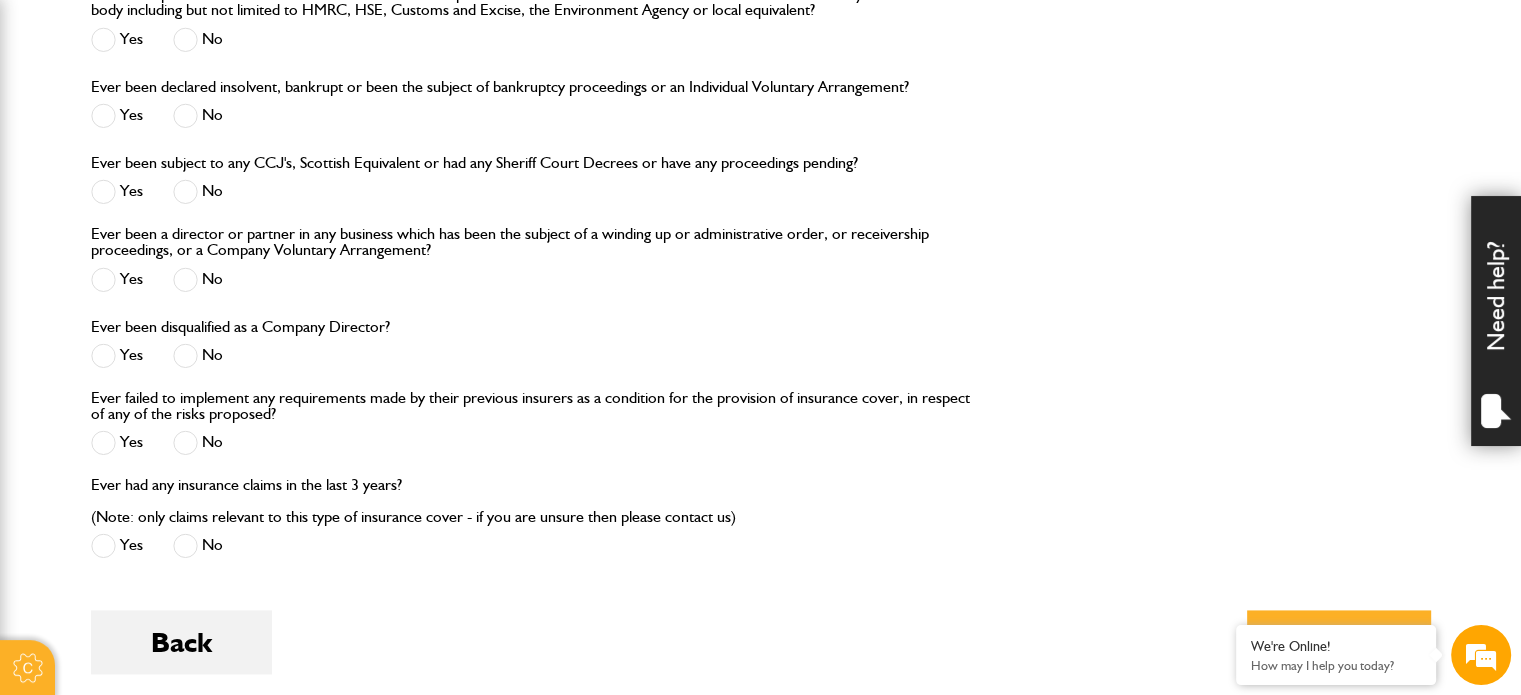 scroll, scrollTop: 2739, scrollLeft: 0, axis: vertical 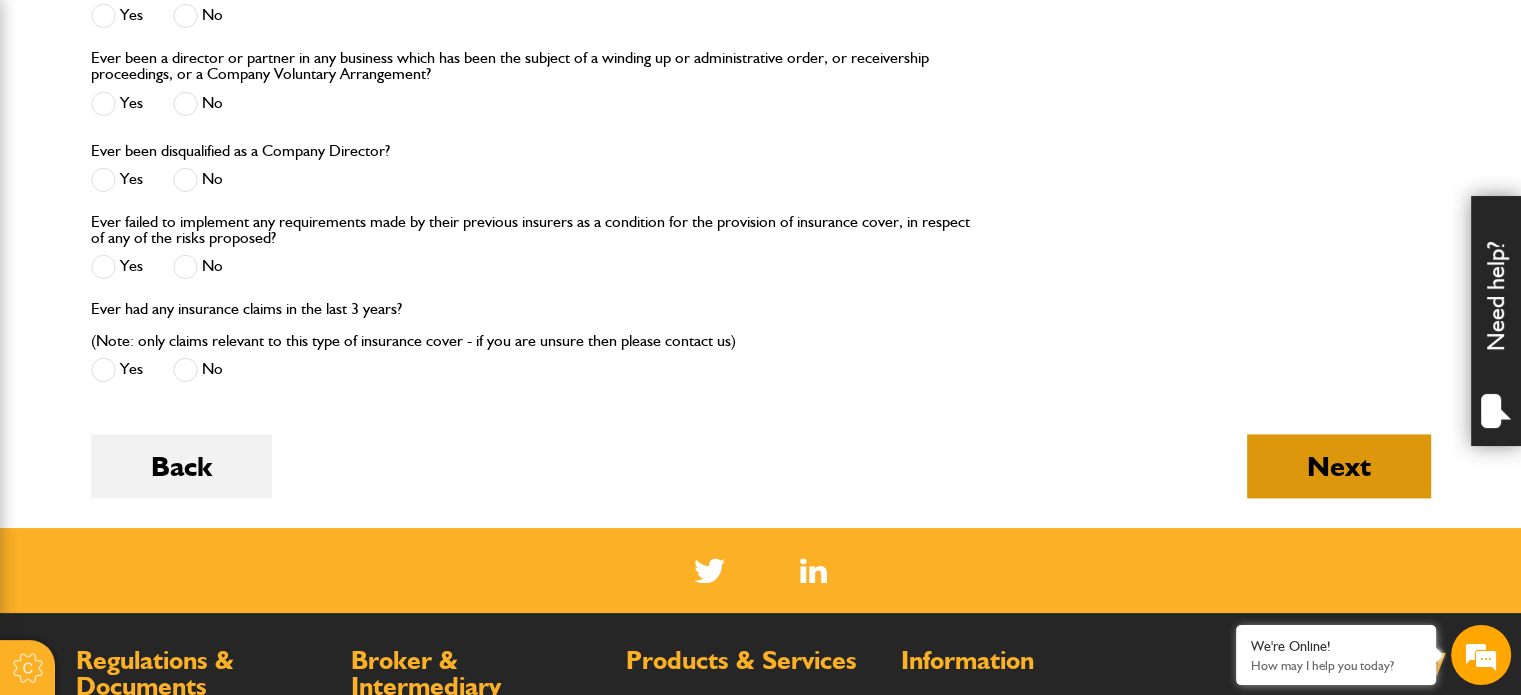click on "Next" at bounding box center [1339, 466] 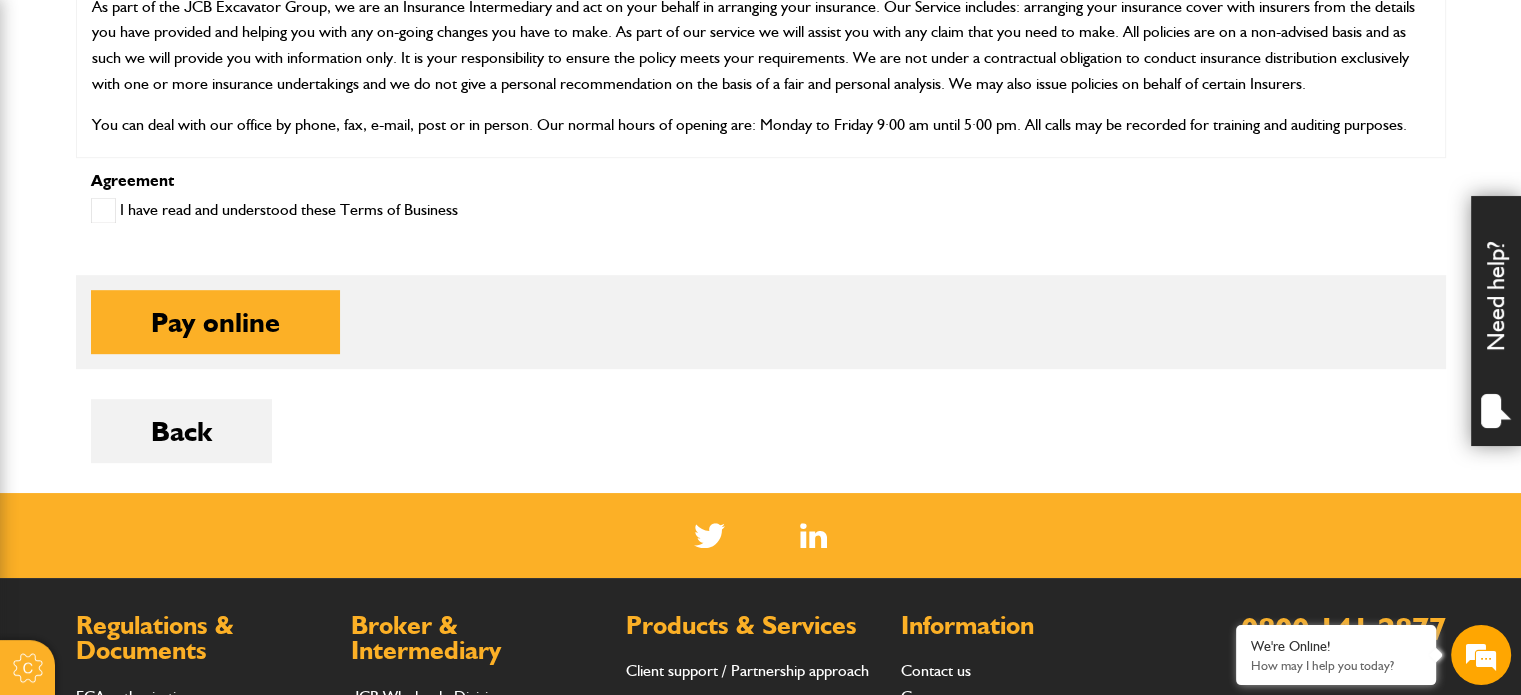 click on "Cookie Options You can control which cookies we use with the form below. Please see our  cookie policy  for more information. Allow all Essential These cookies are needed for essential functions. They can't be switched off and they don't store any of your information. Analytics These cookies gather anonymous usage information and they don't store any of your information. Switching off these cookies will mean we can't gather information to improve your experience of using our site. Functional These cookies enable basic functionality. Switching off these cookies will mean that areas of our website can't work properly. Advertising These cookies help us to learn what you're interested in so we can show you relevant adverts. Switching off these cookies will mean we can't show you any personalised adverts. Personalisation These cookies help us to learn what you're interested in so we can show you relevant content while you use our site. Save preferences
Broker Login" at bounding box center (760, -2) 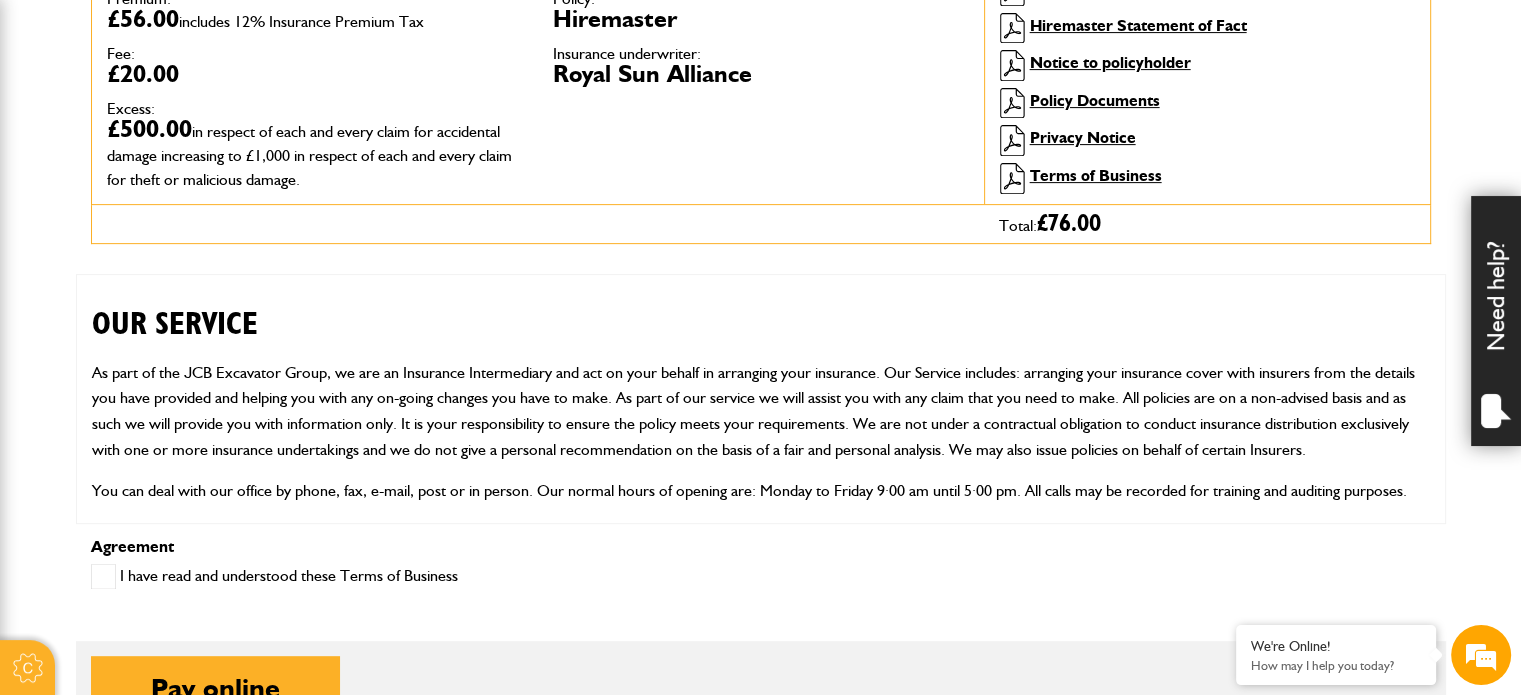 scroll, scrollTop: 716, scrollLeft: 0, axis: vertical 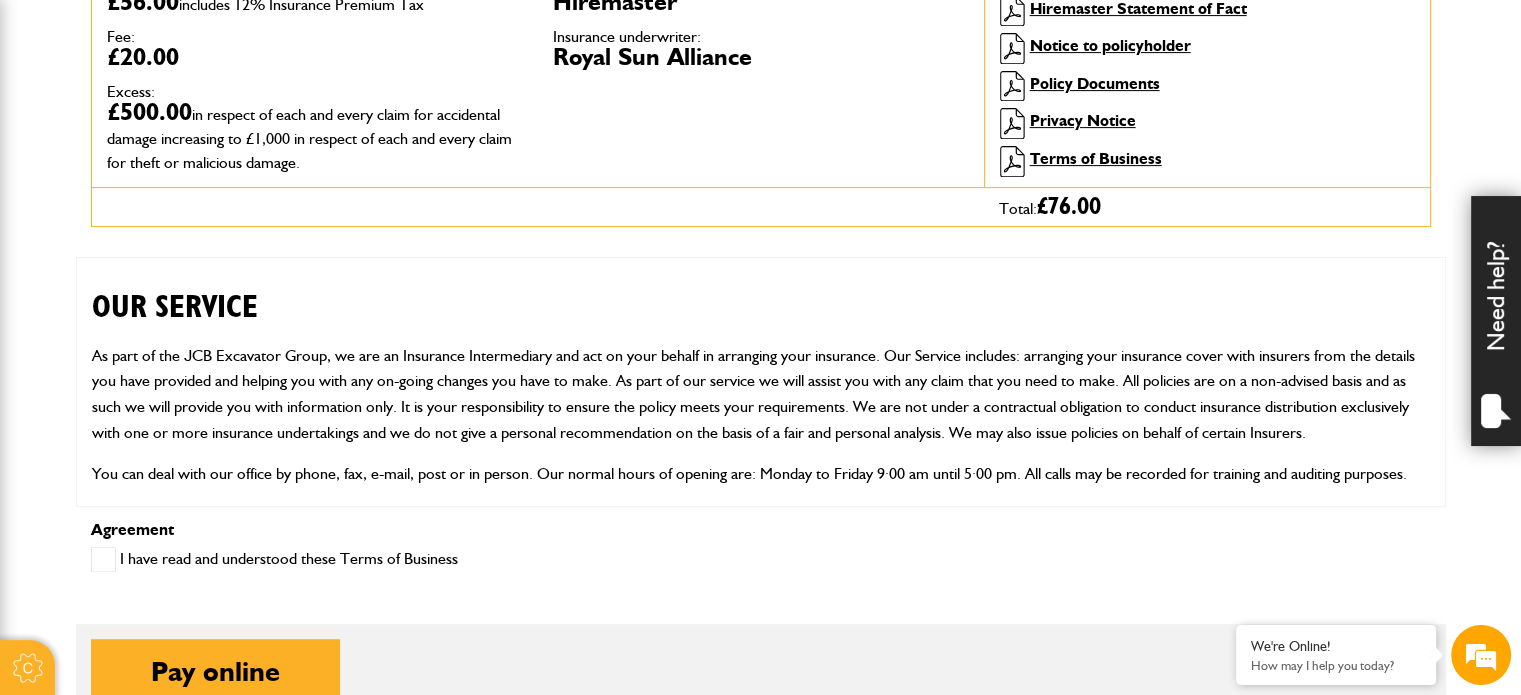 click at bounding box center (103, 559) 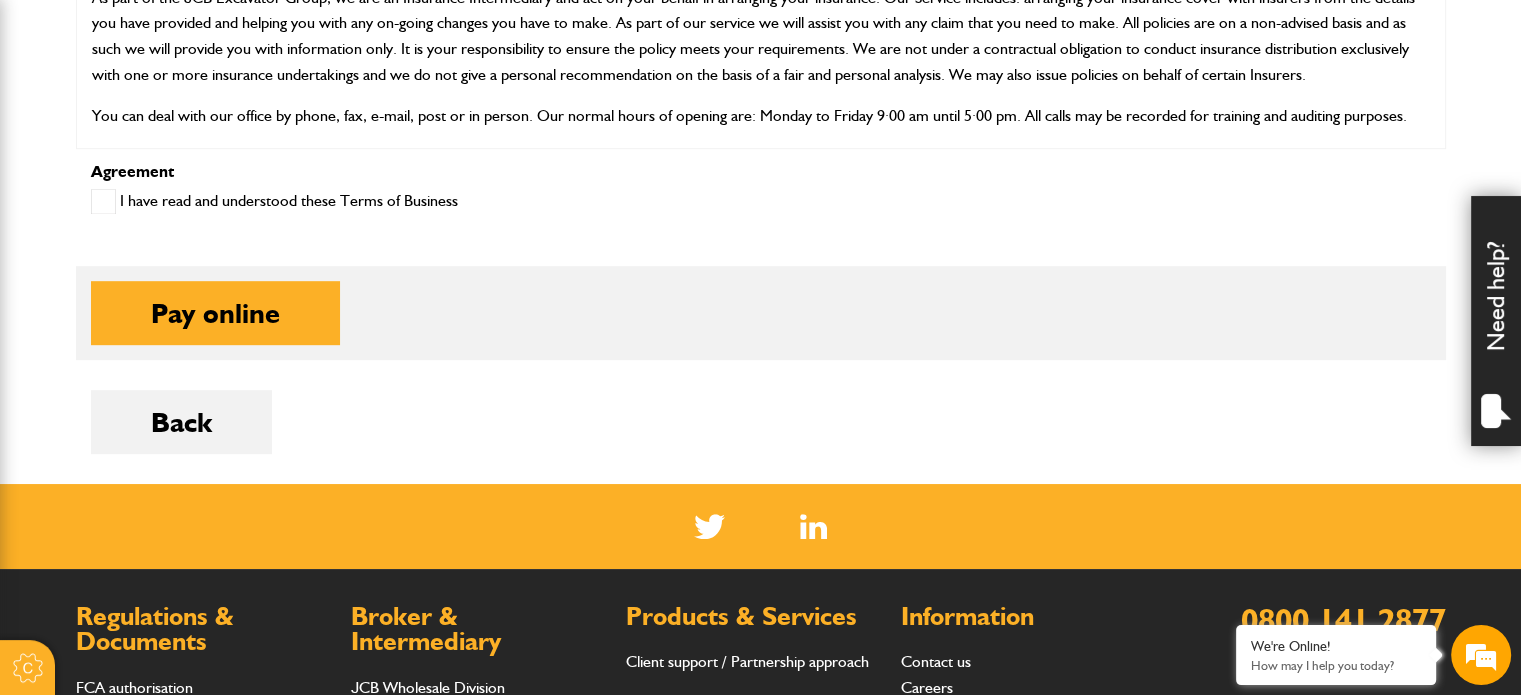 scroll, scrollTop: 1089, scrollLeft: 0, axis: vertical 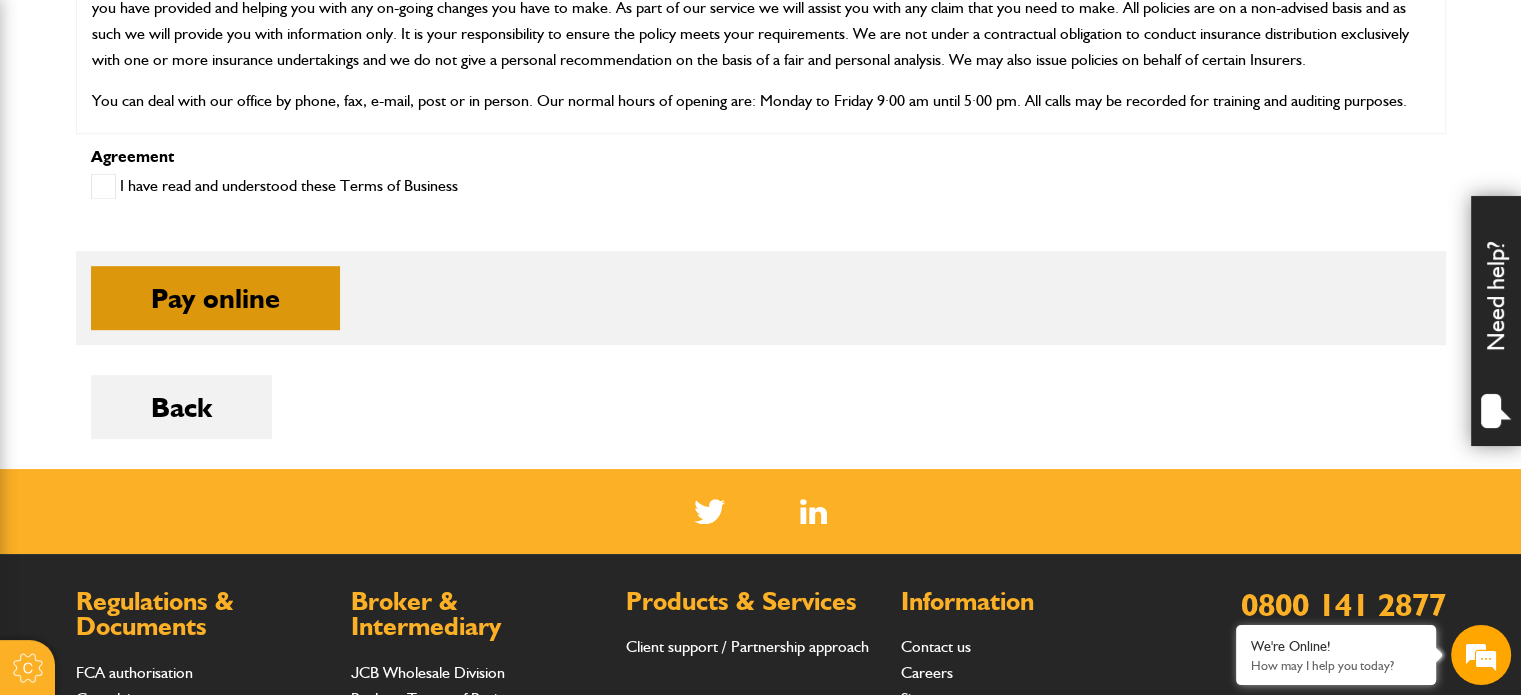 click on "Pay online" at bounding box center [215, 298] 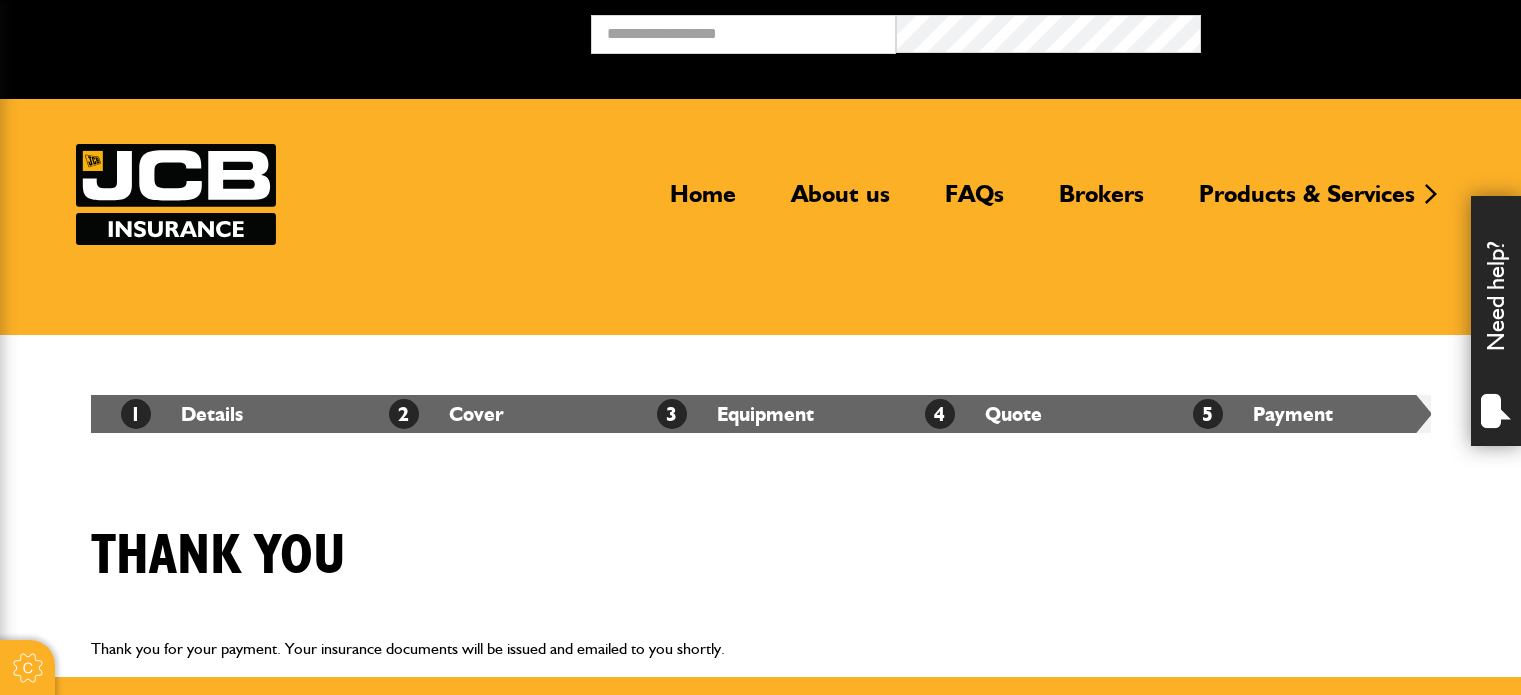 scroll, scrollTop: 0, scrollLeft: 0, axis: both 